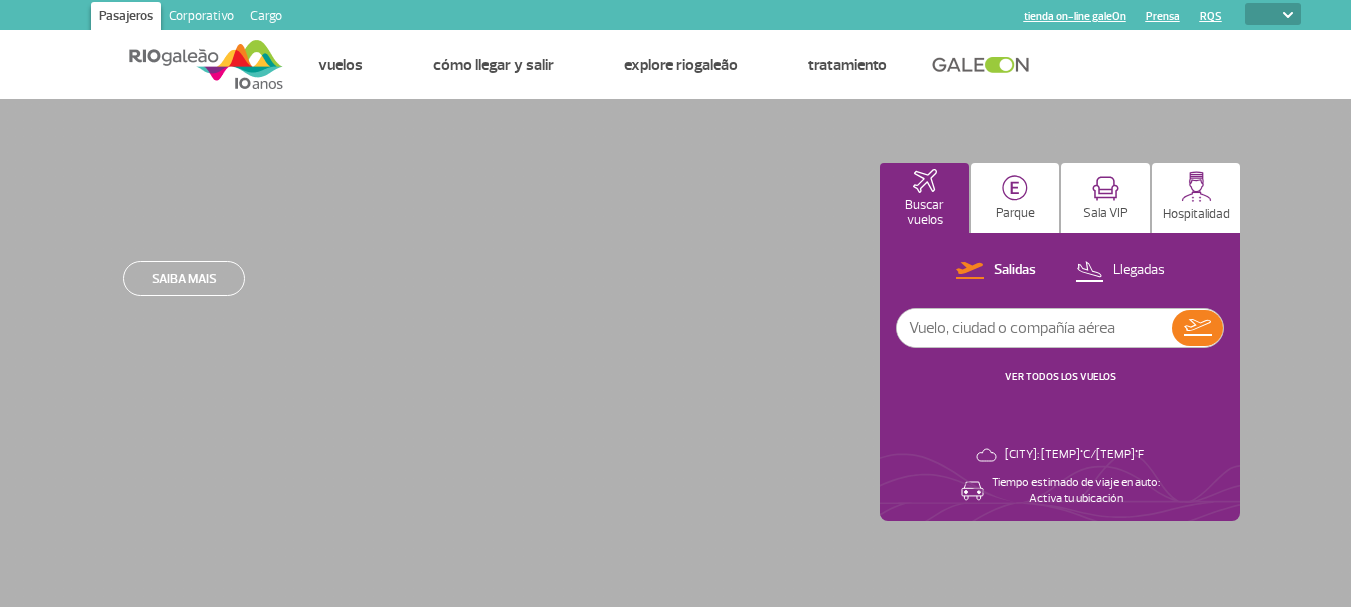 scroll, scrollTop: 0, scrollLeft: 0, axis: both 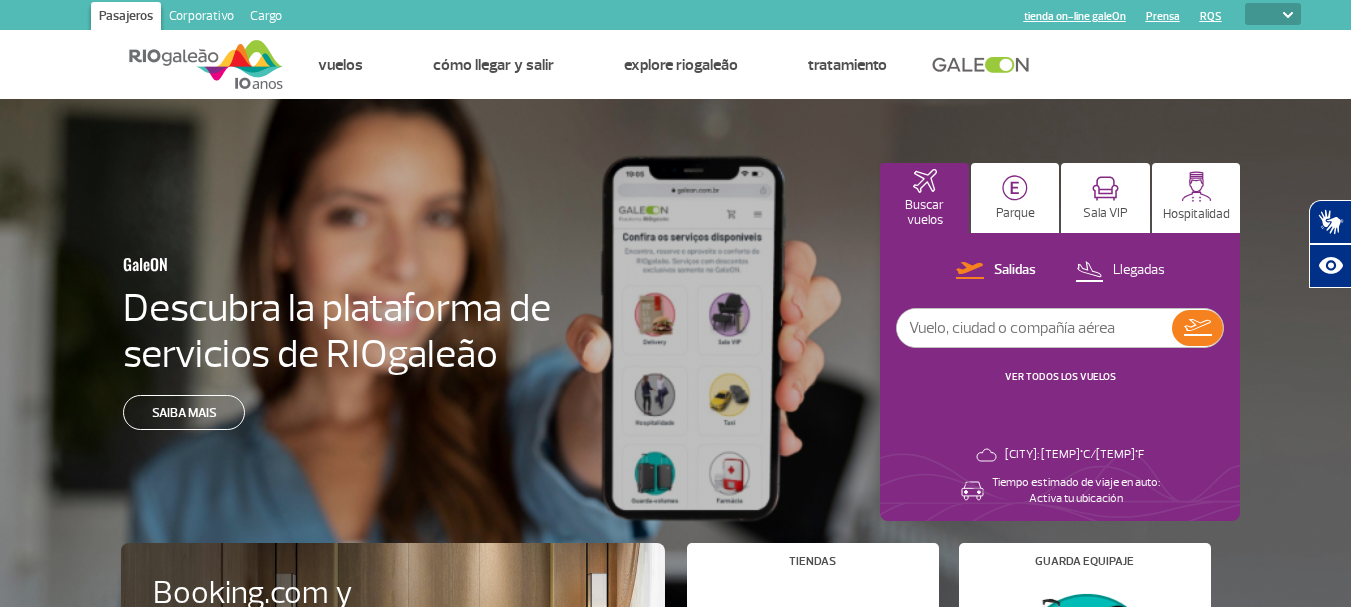 click at bounding box center (1288, 15) 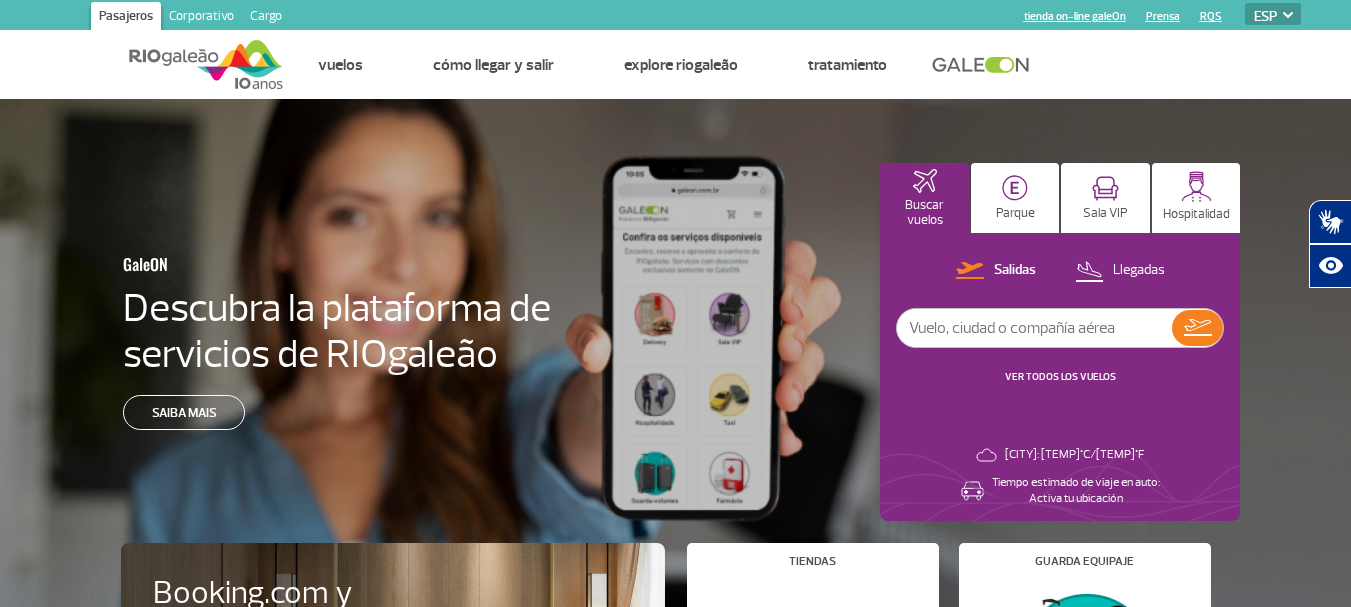 click on "PT   ENG   ESP" at bounding box center [1273, 14] 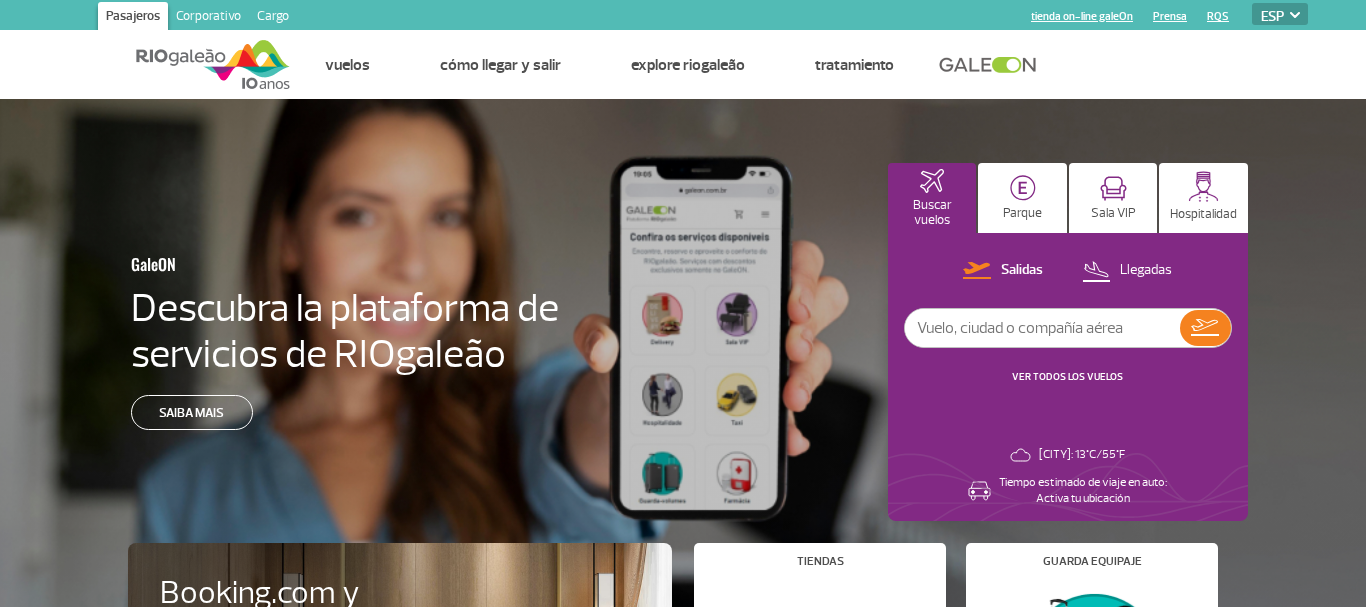 select on "es" 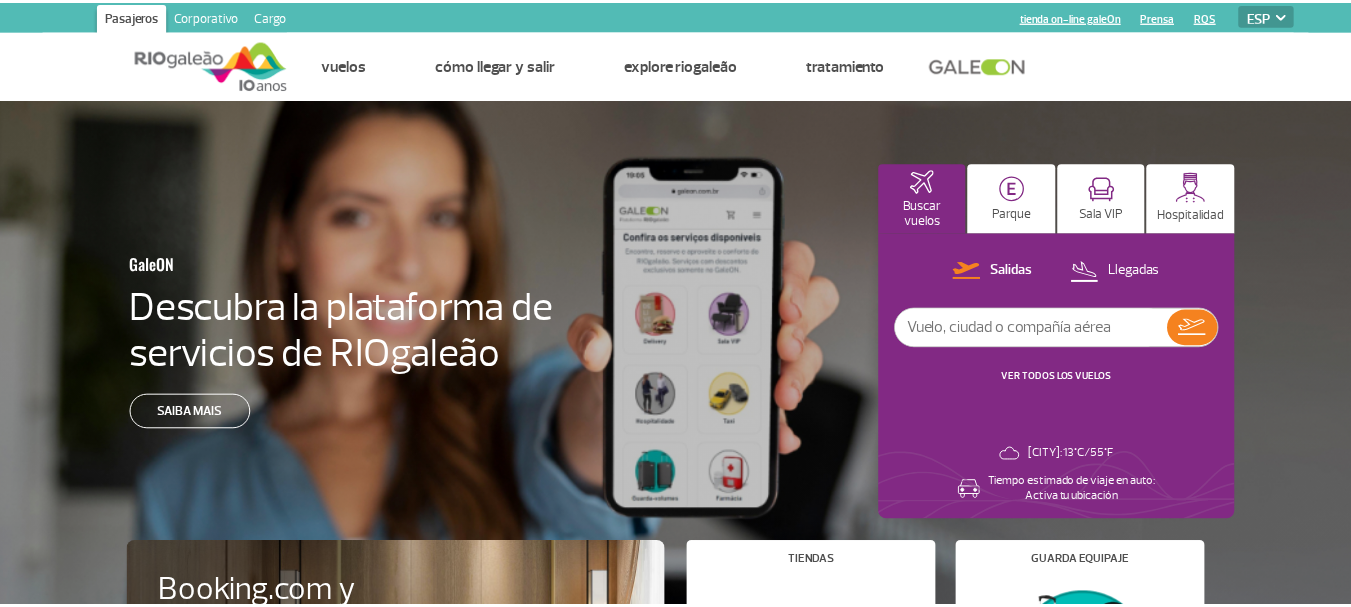 scroll, scrollTop: 0, scrollLeft: 0, axis: both 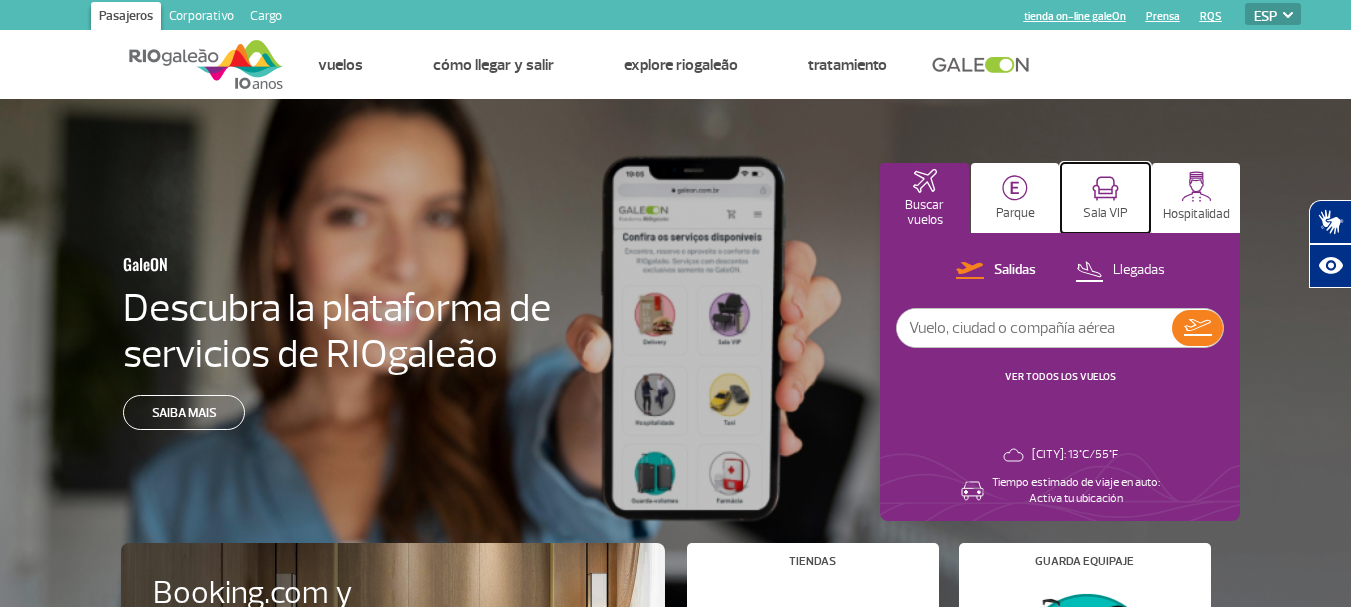 click on "Sala VIP" at bounding box center [1105, 213] 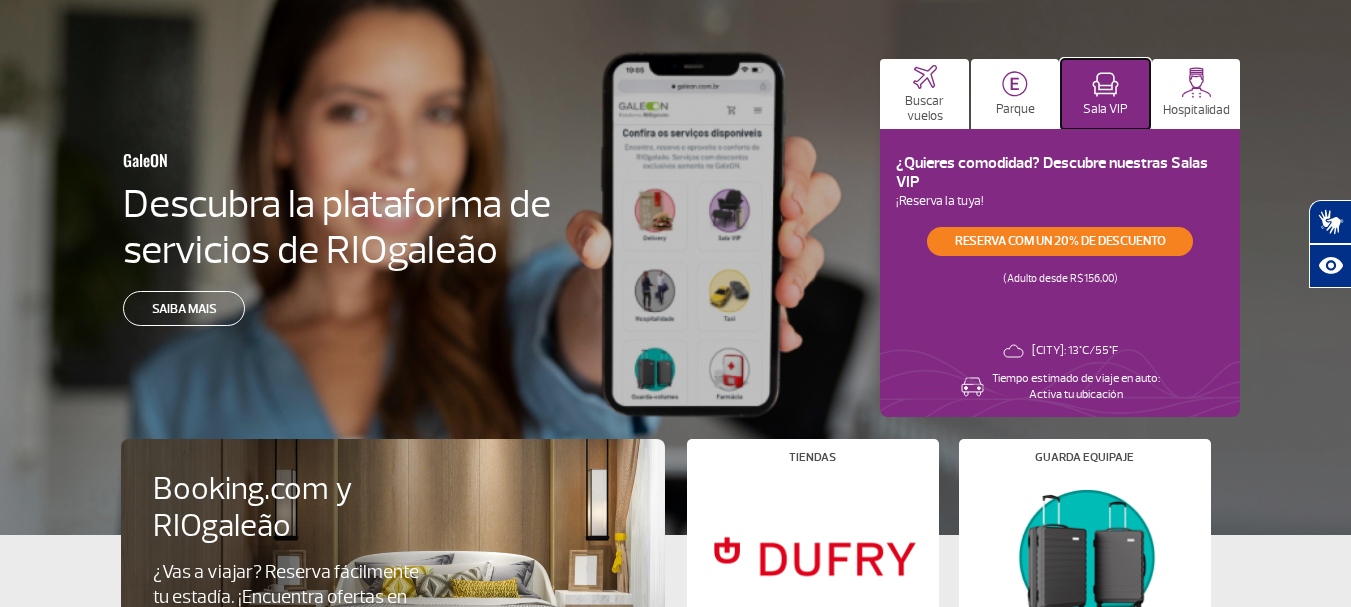 scroll, scrollTop: 0, scrollLeft: 0, axis: both 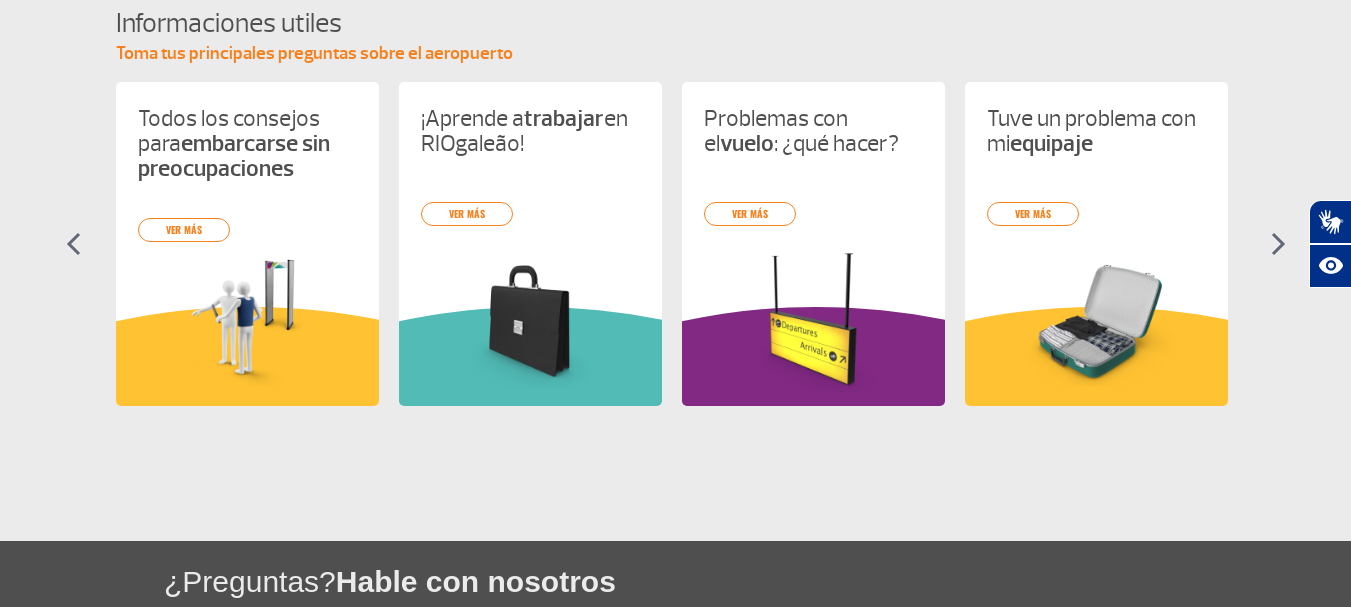 click at bounding box center [1278, 244] 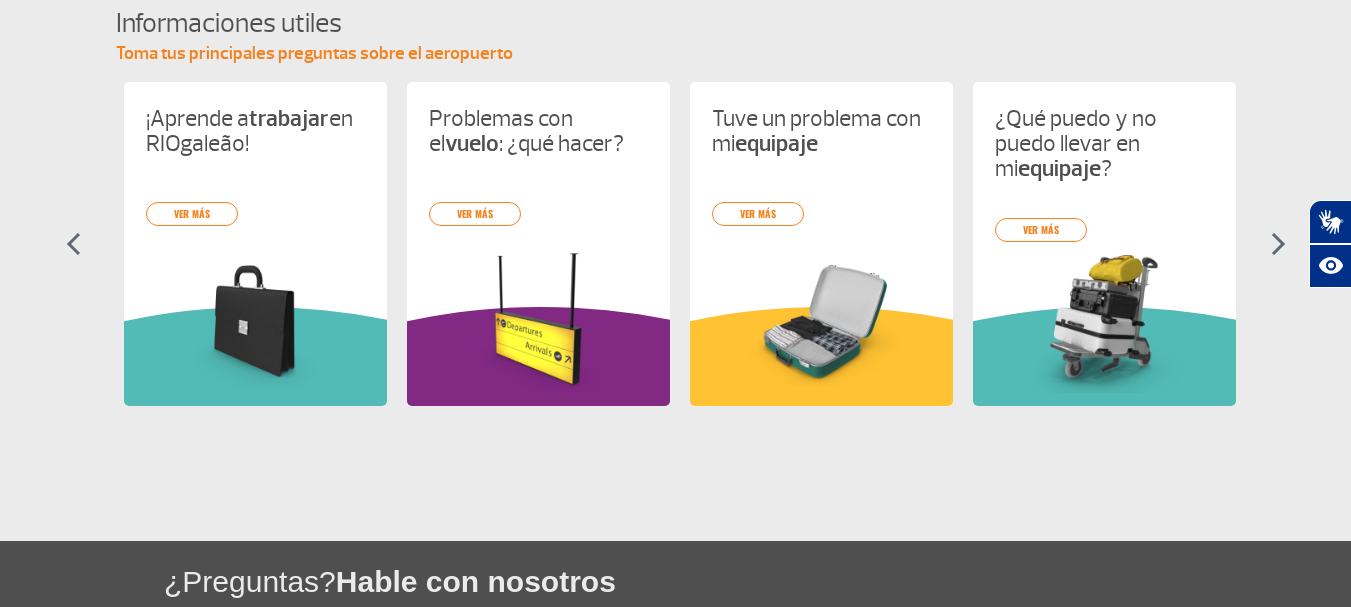 scroll, scrollTop: 0, scrollLeft: 283, axis: horizontal 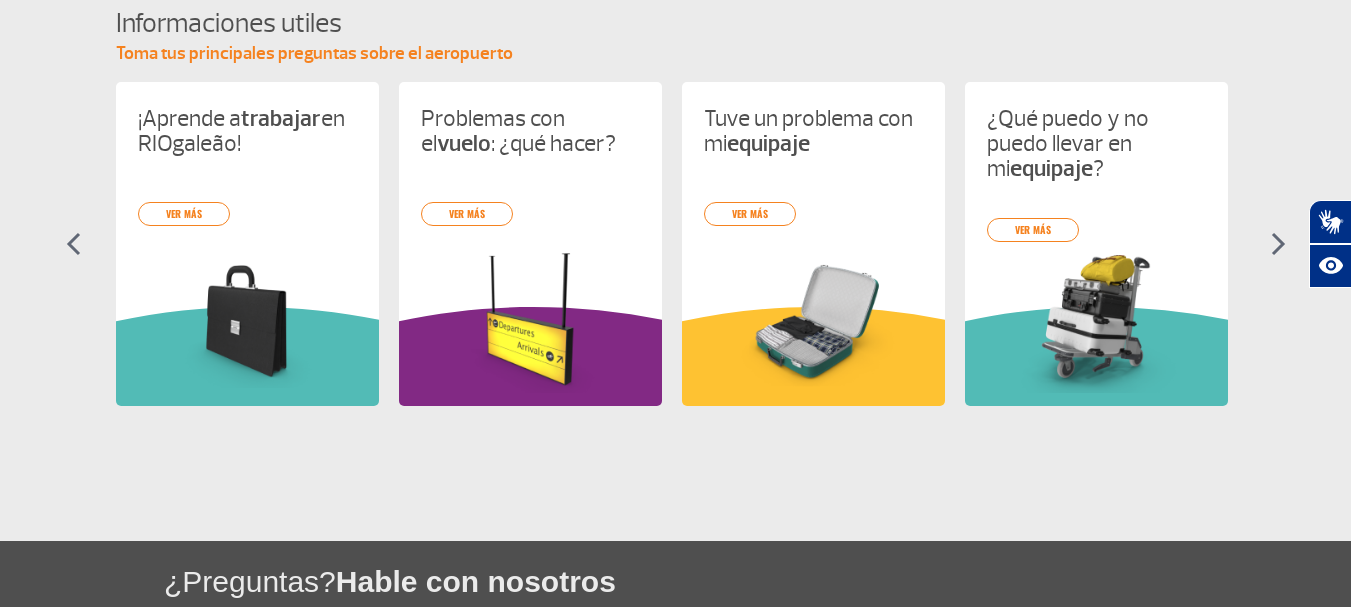 click at bounding box center [1278, 244] 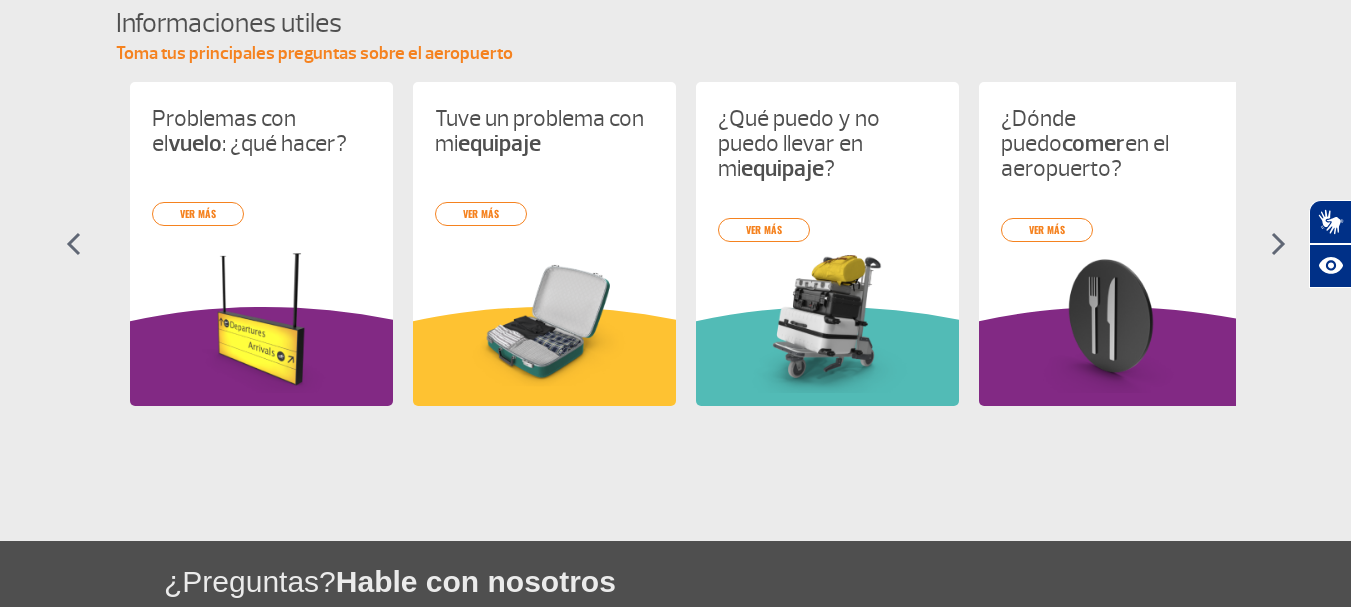 scroll, scrollTop: 0, scrollLeft: 566, axis: horizontal 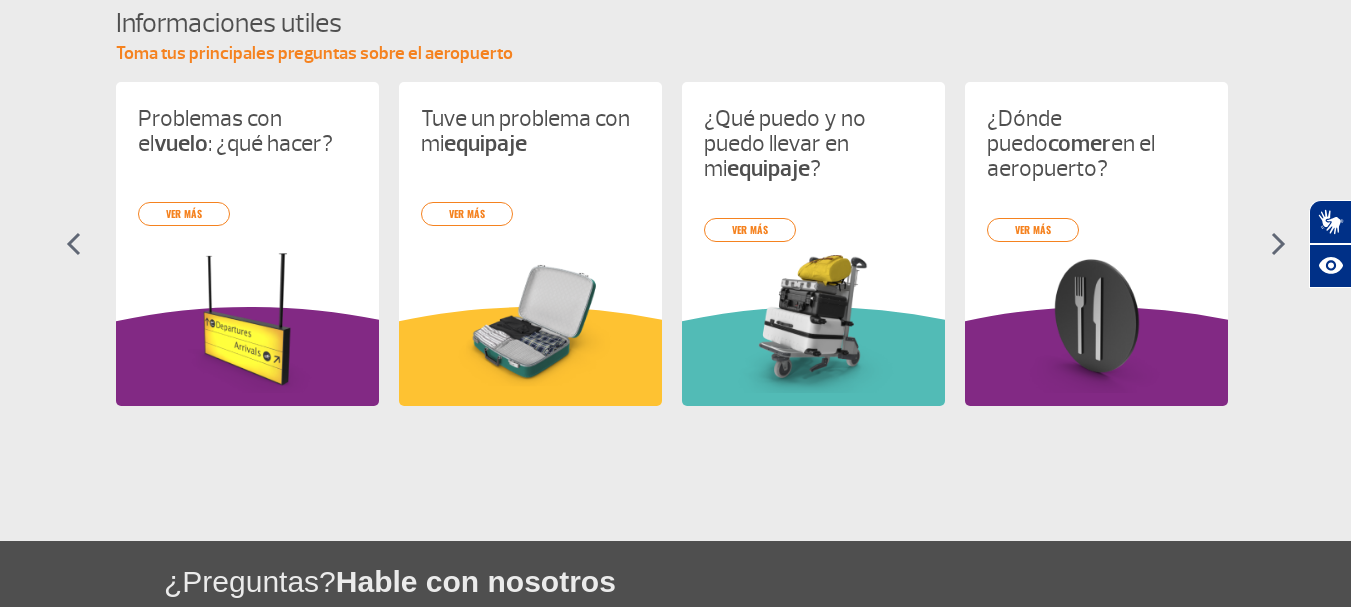 click at bounding box center (1278, 244) 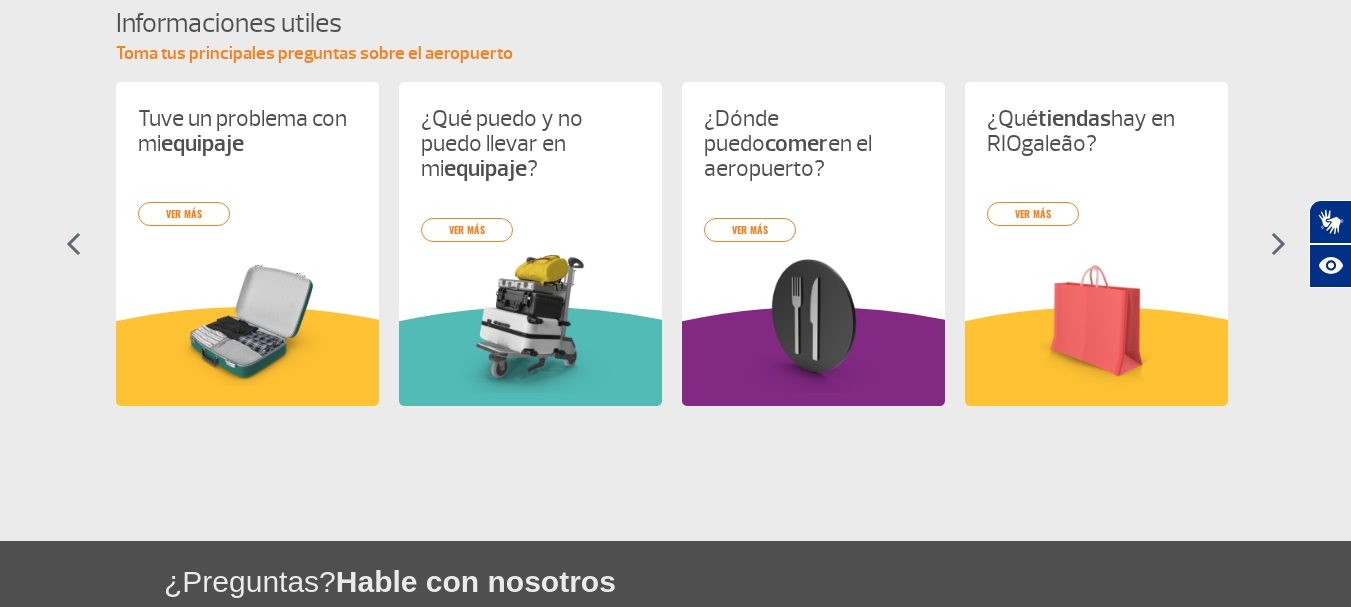 click at bounding box center [1278, 244] 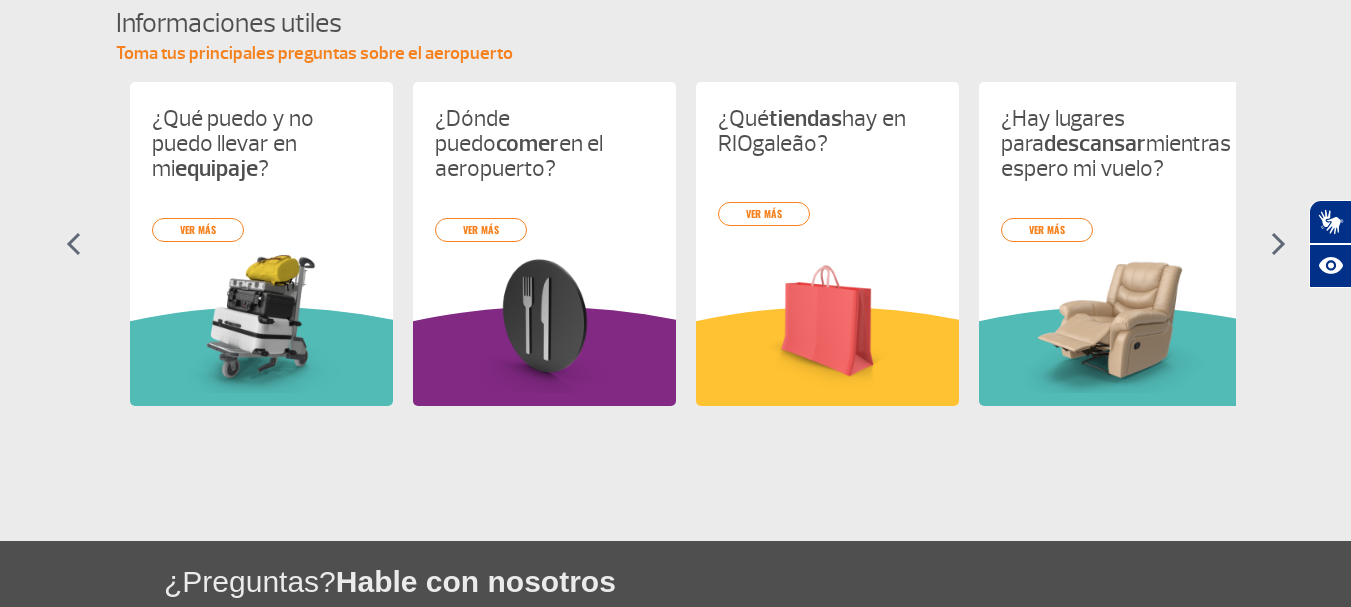 scroll, scrollTop: 0, scrollLeft: 1132, axis: horizontal 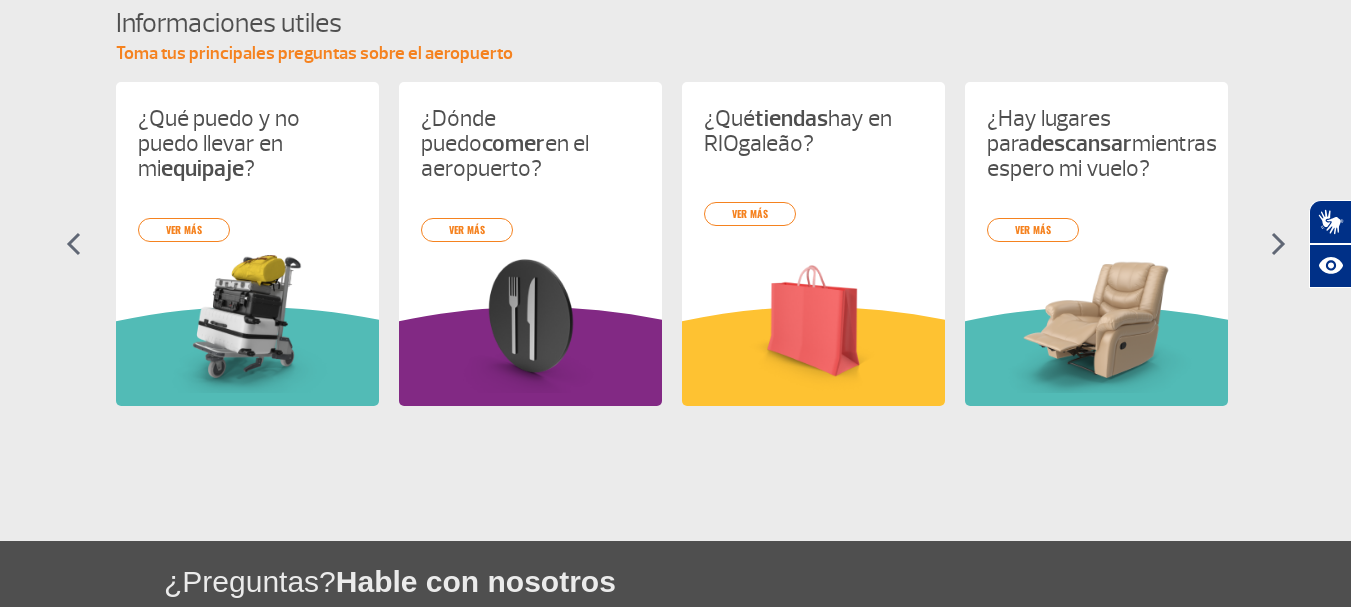 click at bounding box center [1278, 244] 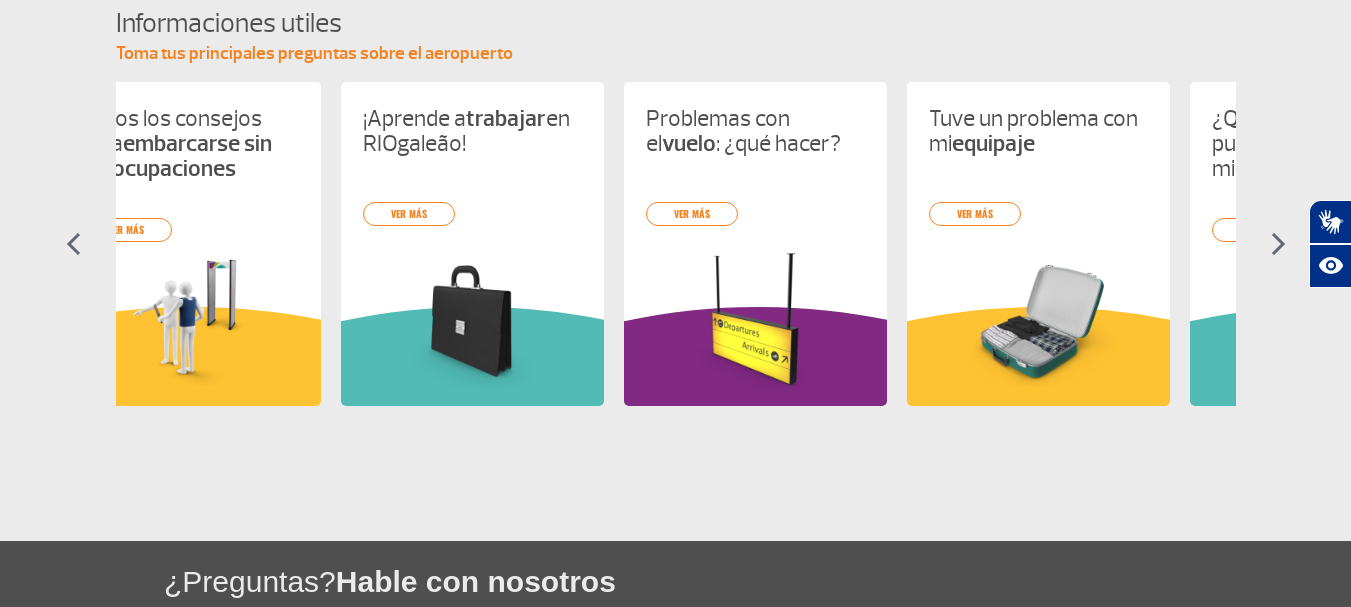 scroll, scrollTop: 0, scrollLeft: 0, axis: both 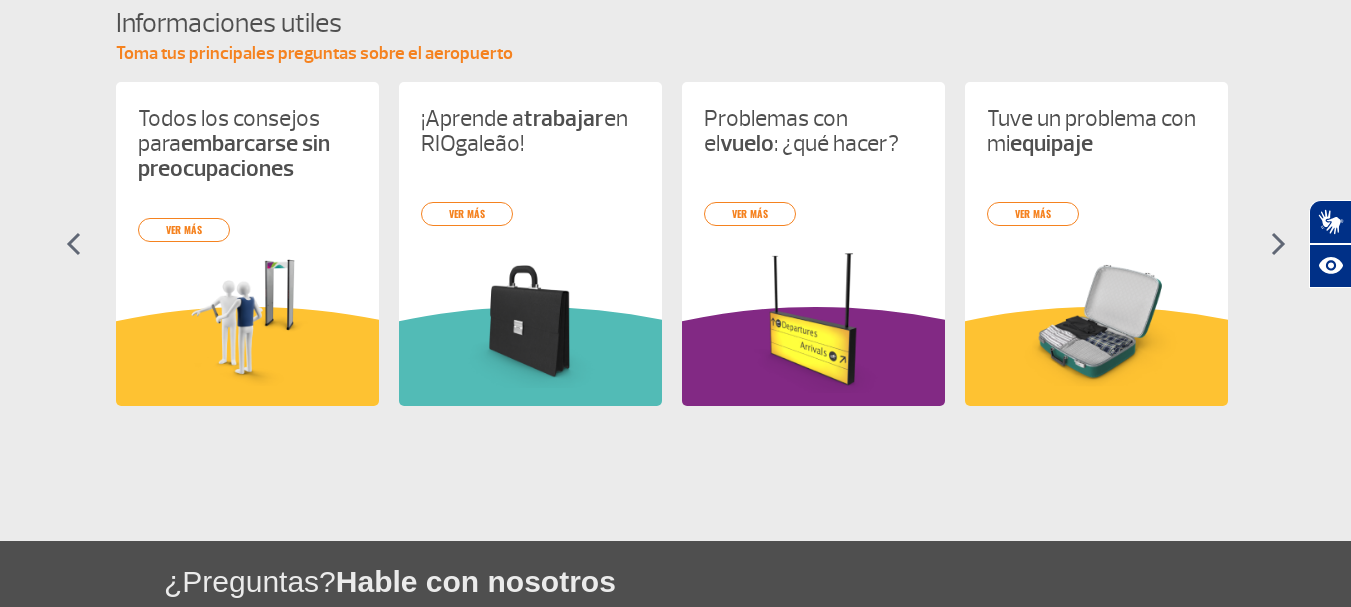 click at bounding box center [73, 244] 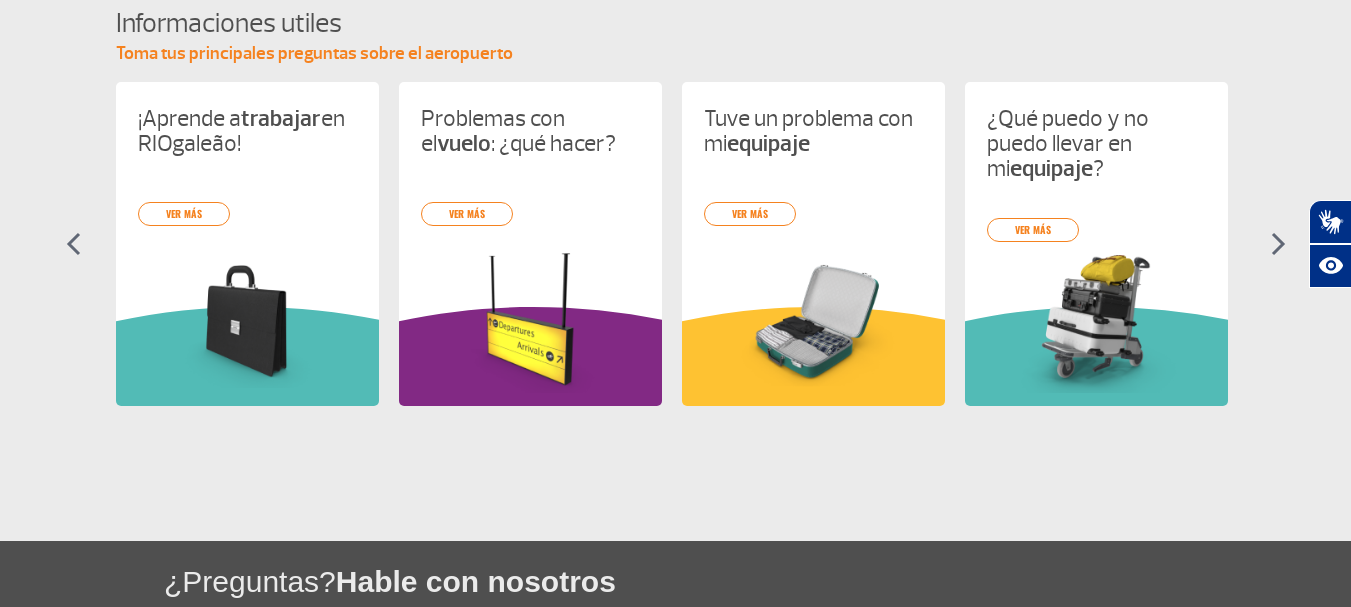 click at bounding box center [1278, 244] 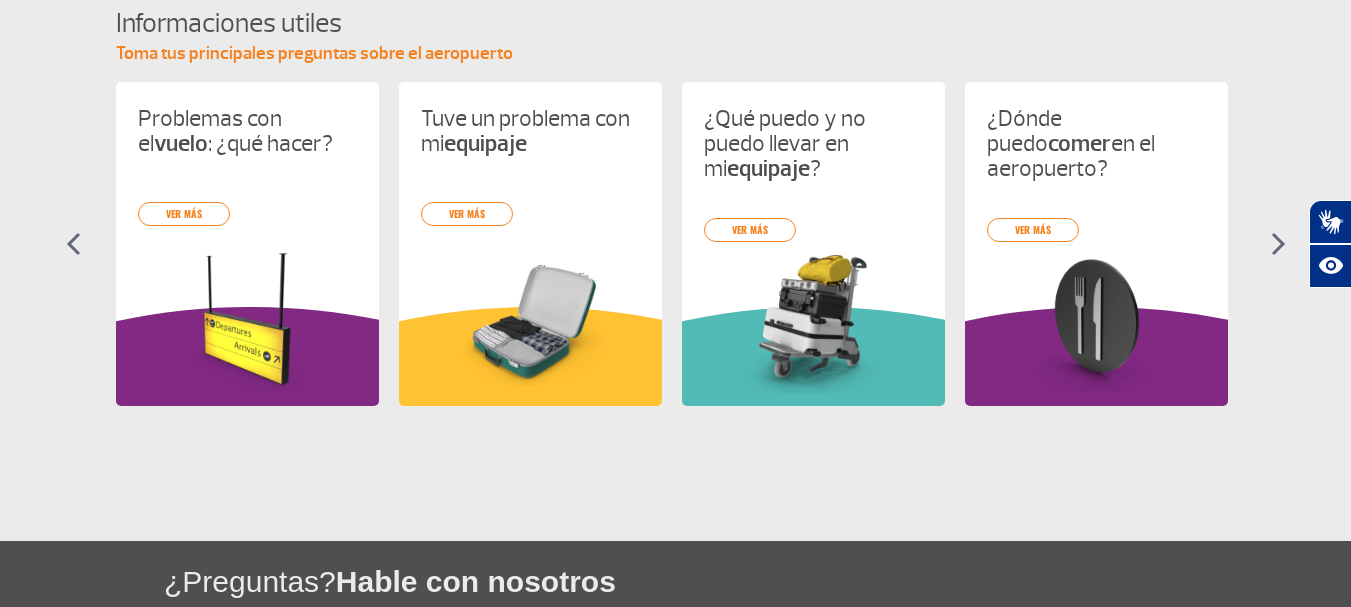 click at bounding box center (1278, 244) 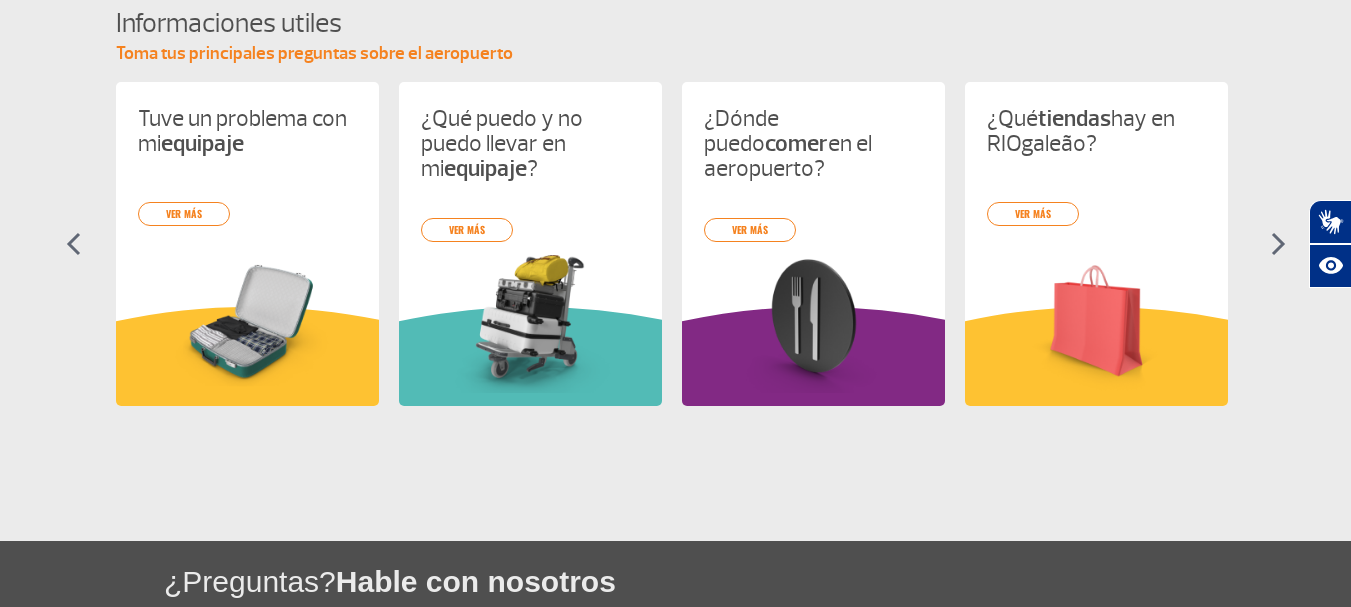 click at bounding box center (1278, 244) 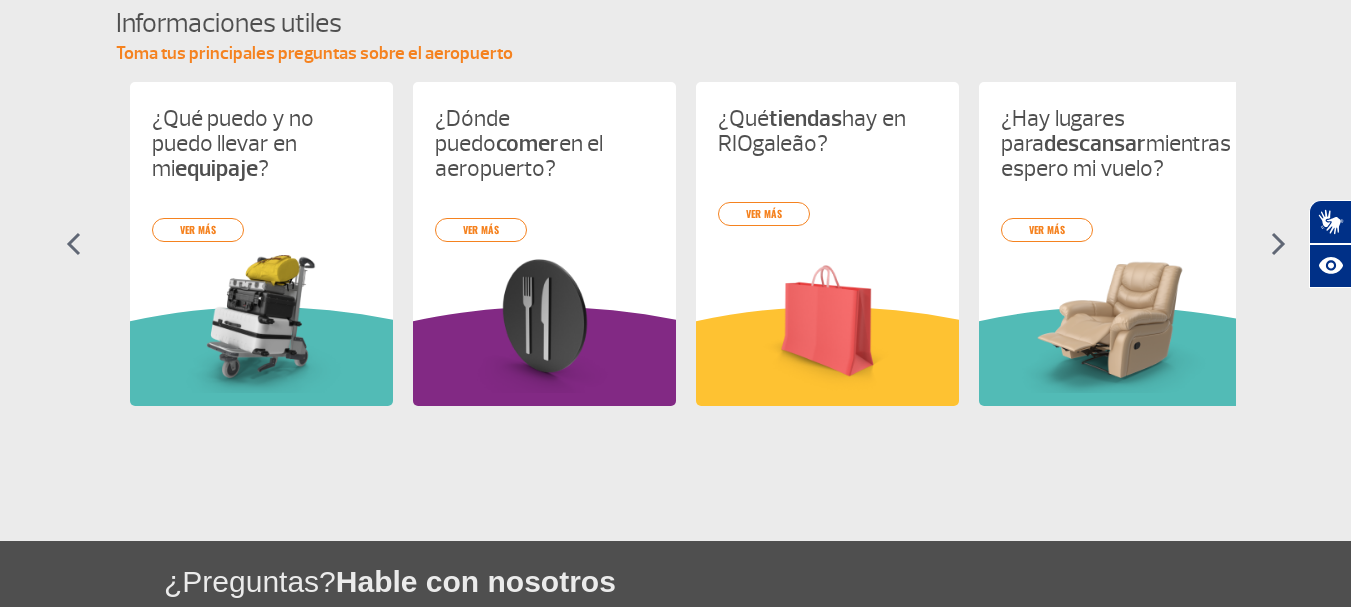 scroll, scrollTop: 0, scrollLeft: 1132, axis: horizontal 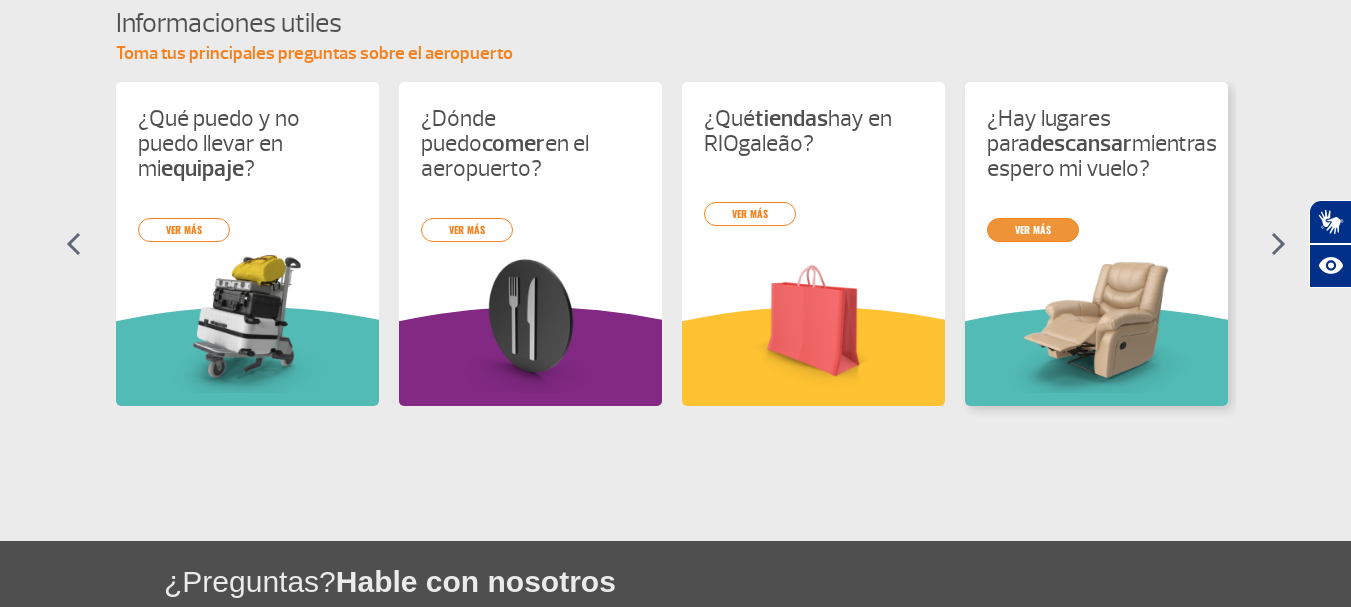 click on "ver más" at bounding box center [1033, 230] 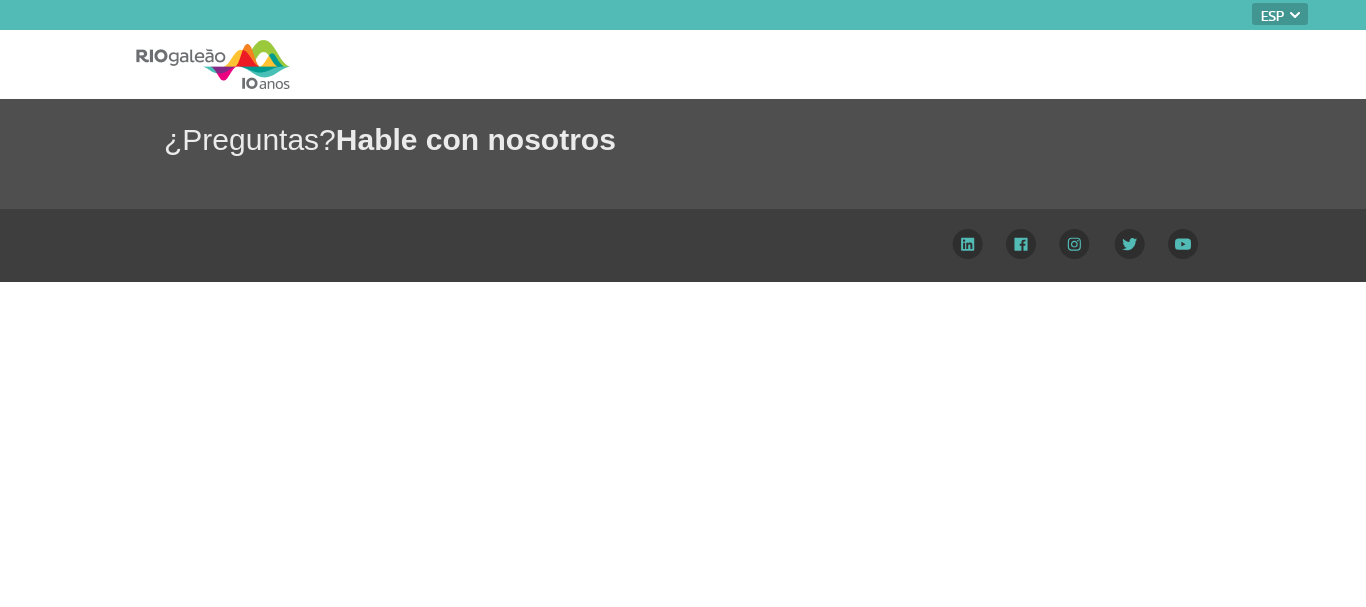 scroll, scrollTop: 0, scrollLeft: 0, axis: both 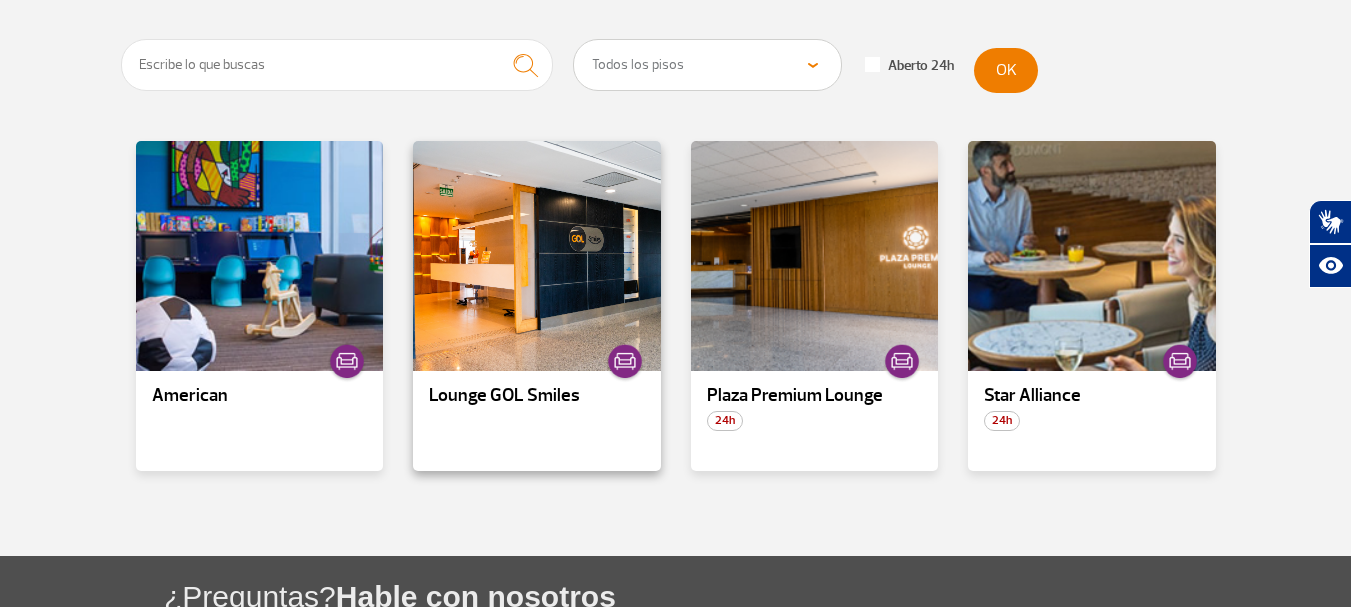 click on "Lounge GOL Smiles" at bounding box center [537, 396] 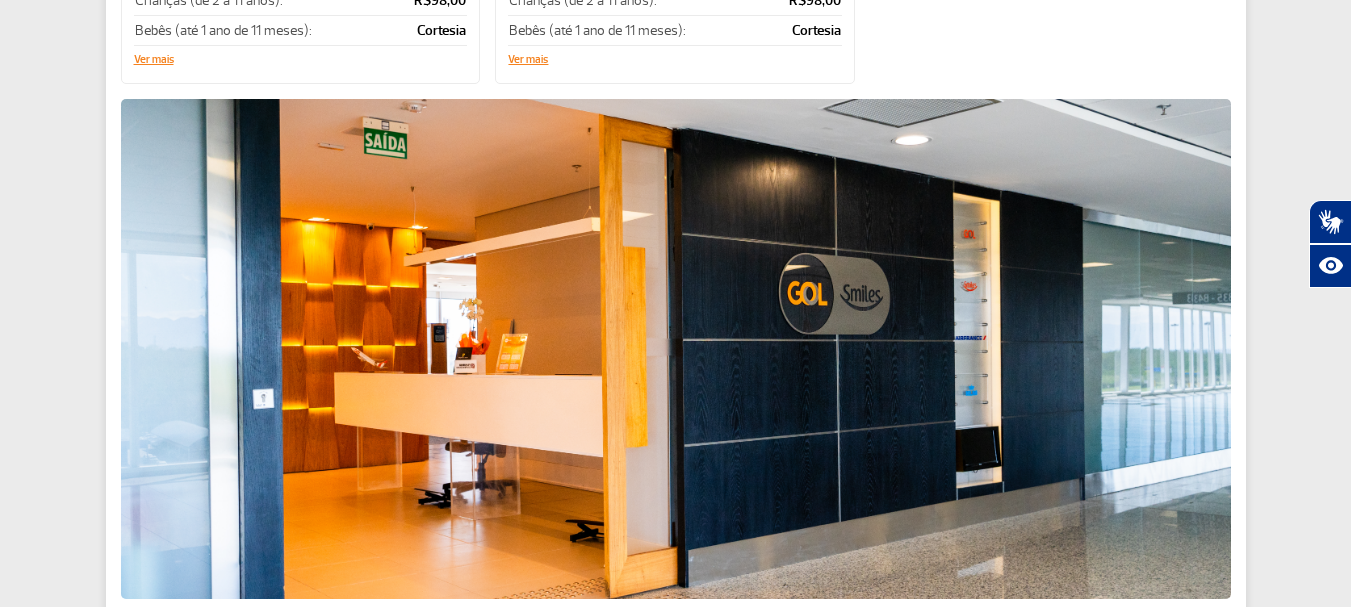 scroll, scrollTop: 869, scrollLeft: 0, axis: vertical 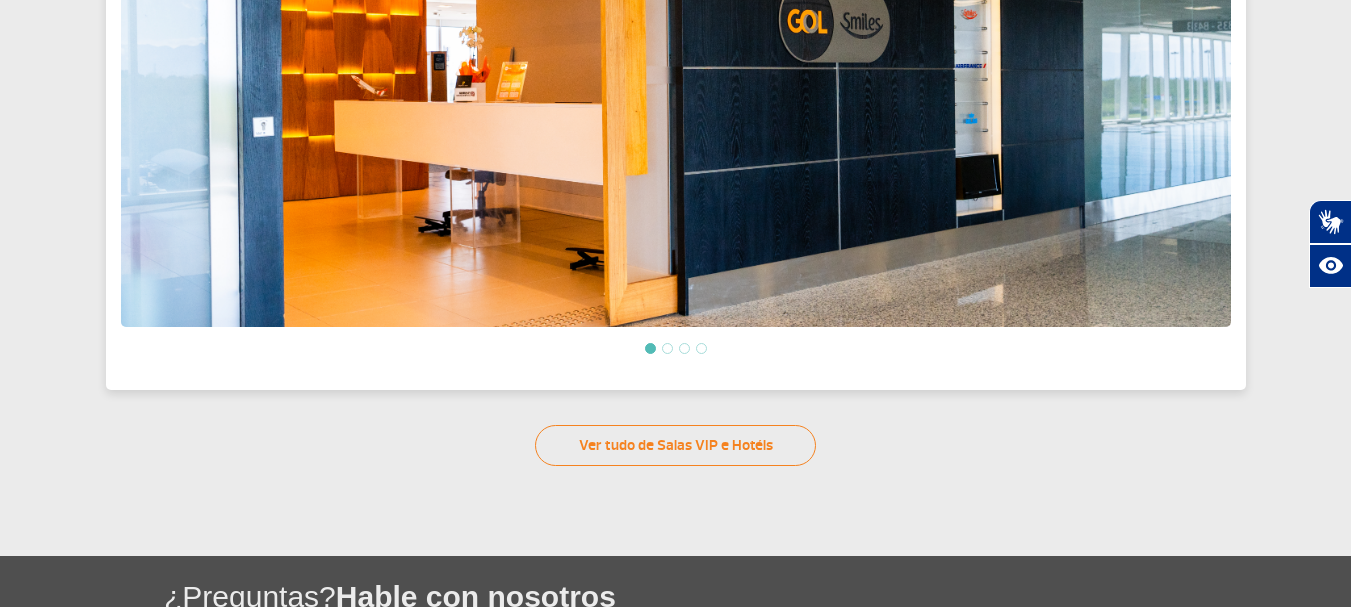 click on "Lounge GOL Smiles Salas VIP Embarque Nacional (Cabotaje) Terminal 2 Piso 2 Abierto De 06:00 a 22:00, excepto miércoles y viernes, que abre de 06:00 a 23:00 Embarque Internacional Terminal 2 Piso 3 Abierto 05:00 às 23:00 Tabela de preços Internacional Adulto:
R$220,00
Crianças (de 2 a 11 anos):
R$98,00
Bebês (até 1 ano de 11 meses):
Cortesia
Ducha:
Cortesia
*Valores promocionais Smiles ou Colaborador verificar diretamente no Lounge.
.
Ver mais Doméstico Adulto:
R$184,00
Crianças (de 2 a 11 anos):
R$98,00
Bebês (até 1 ano de 11 meses):
Cortesia
Ducha:
Cortesia
*Valores promocionais Smiles ou Colaborador verificar diretamente no Lounge.
.
Ver mais Previous Next Ver tudo de Salas VIP e Hotéis" 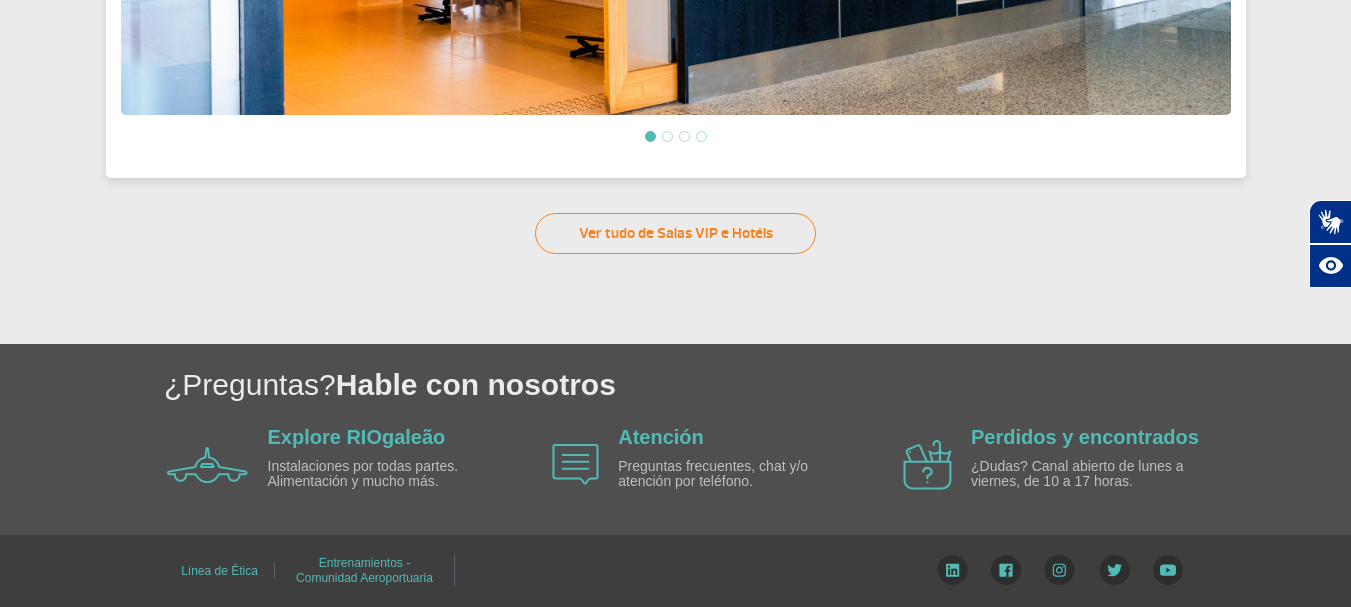 scroll, scrollTop: 1082, scrollLeft: 0, axis: vertical 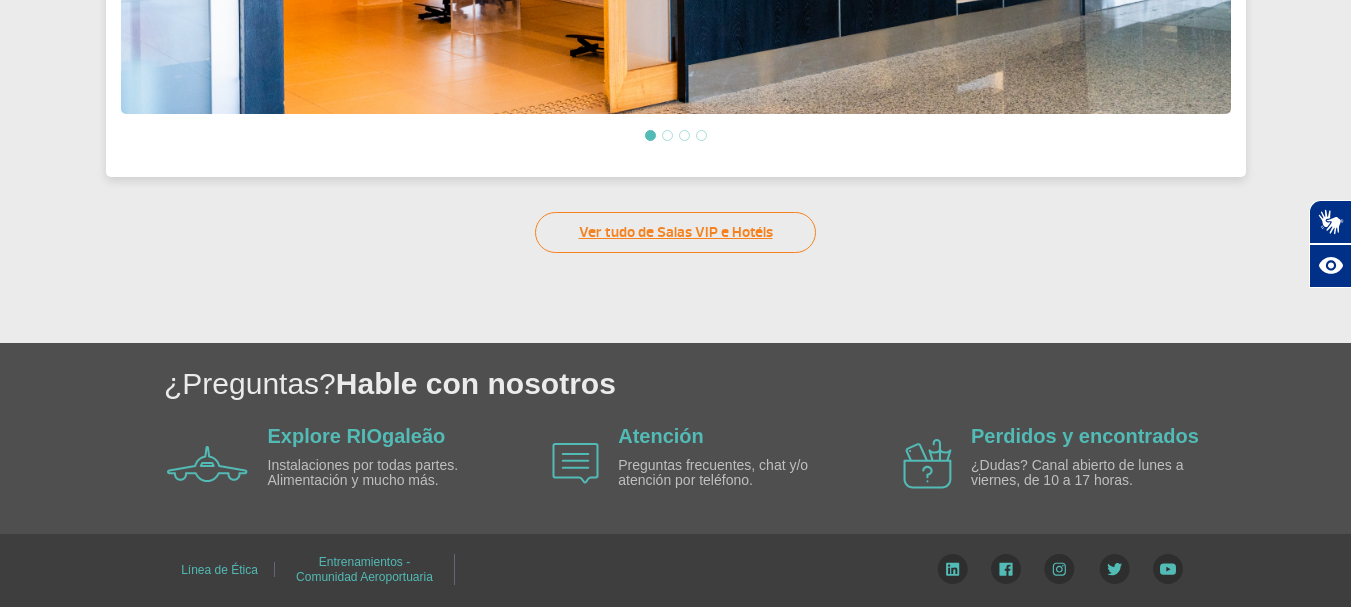 click on "Ver tudo de Salas VIP e Hotéis" 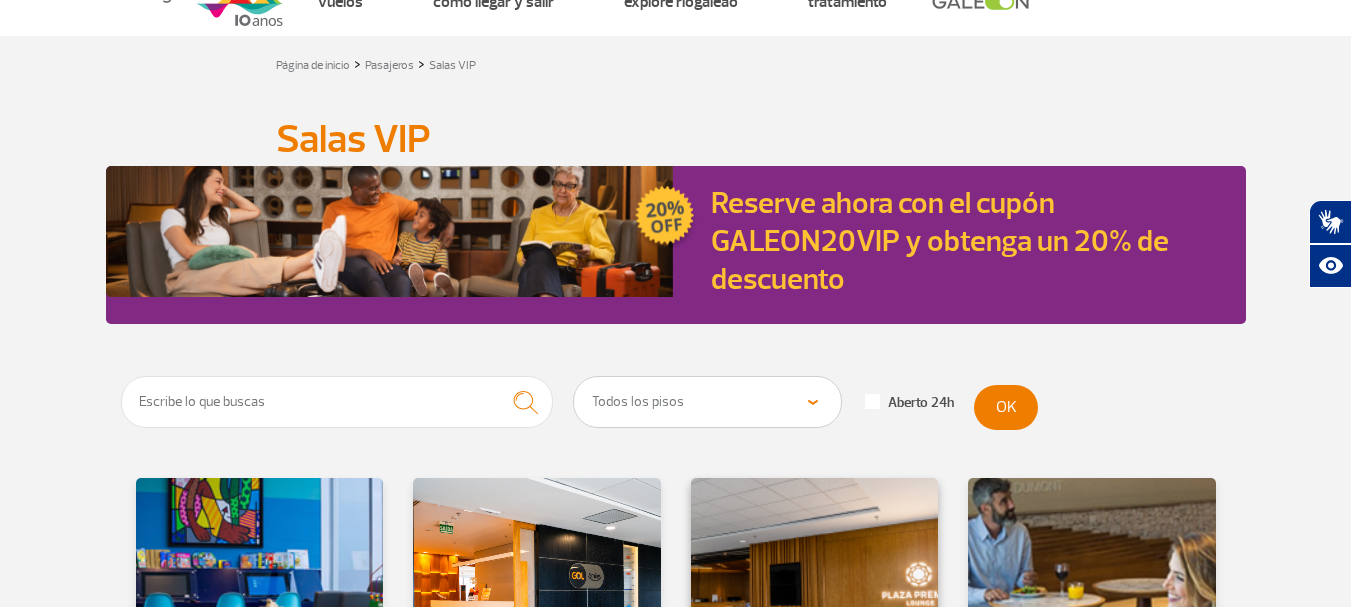 scroll, scrollTop: 400, scrollLeft: 0, axis: vertical 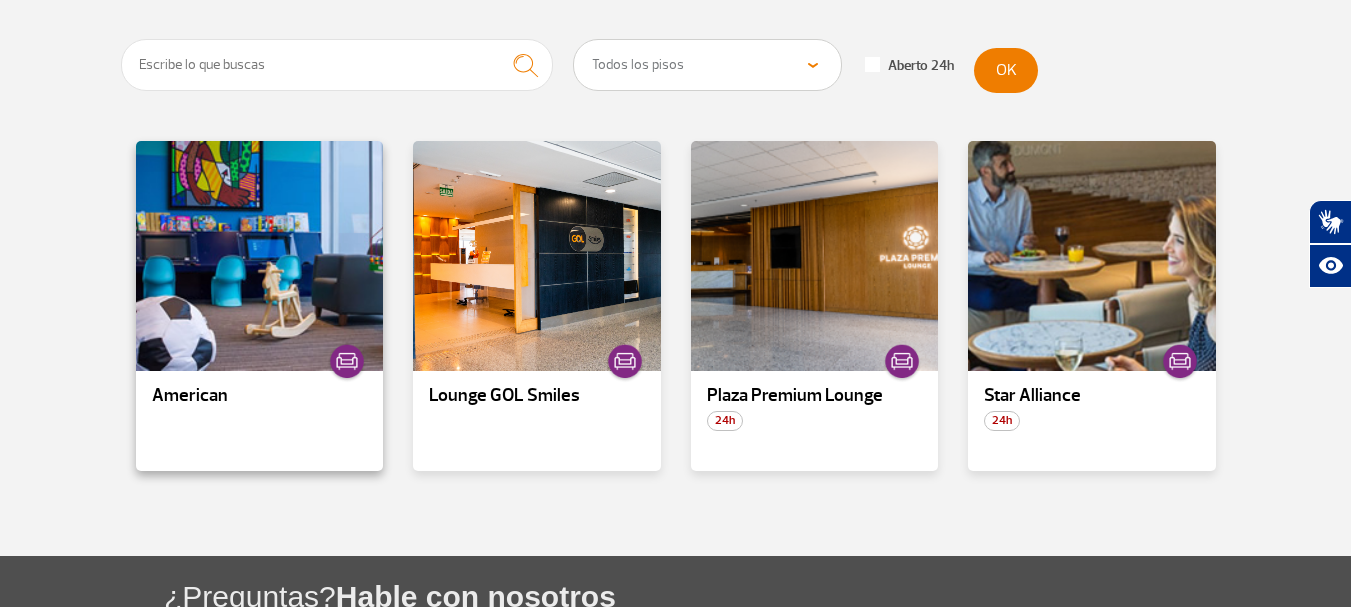 click on "American" at bounding box center (260, 396) 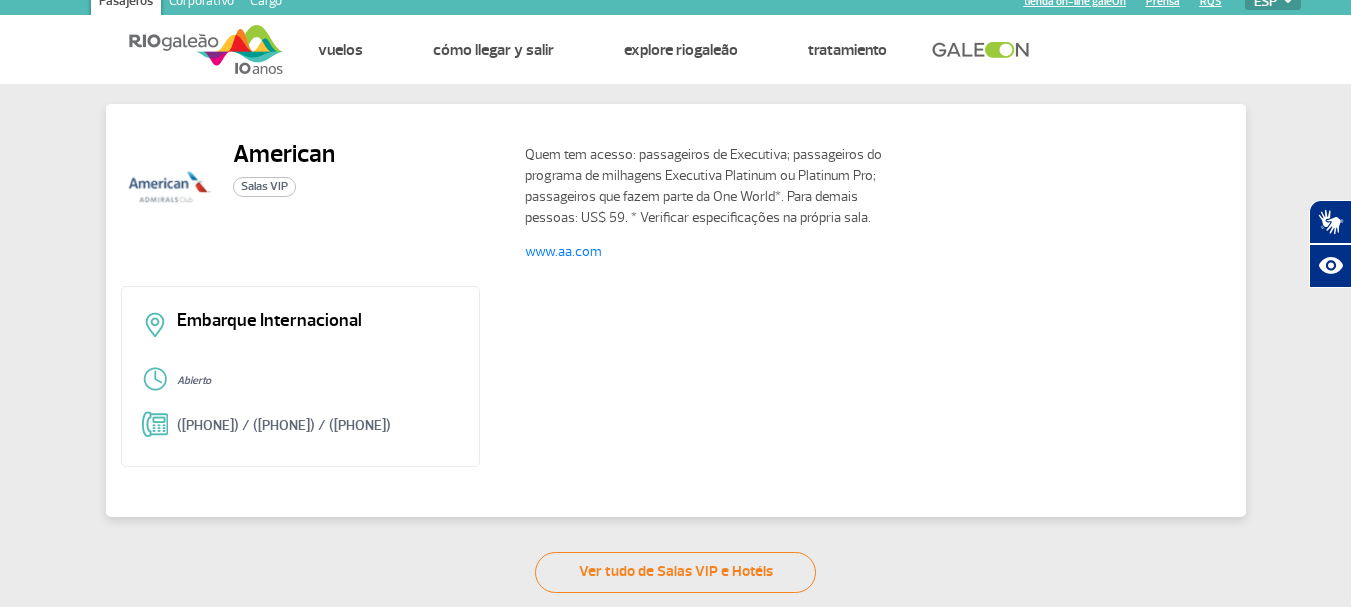 scroll, scrollTop: 0, scrollLeft: 0, axis: both 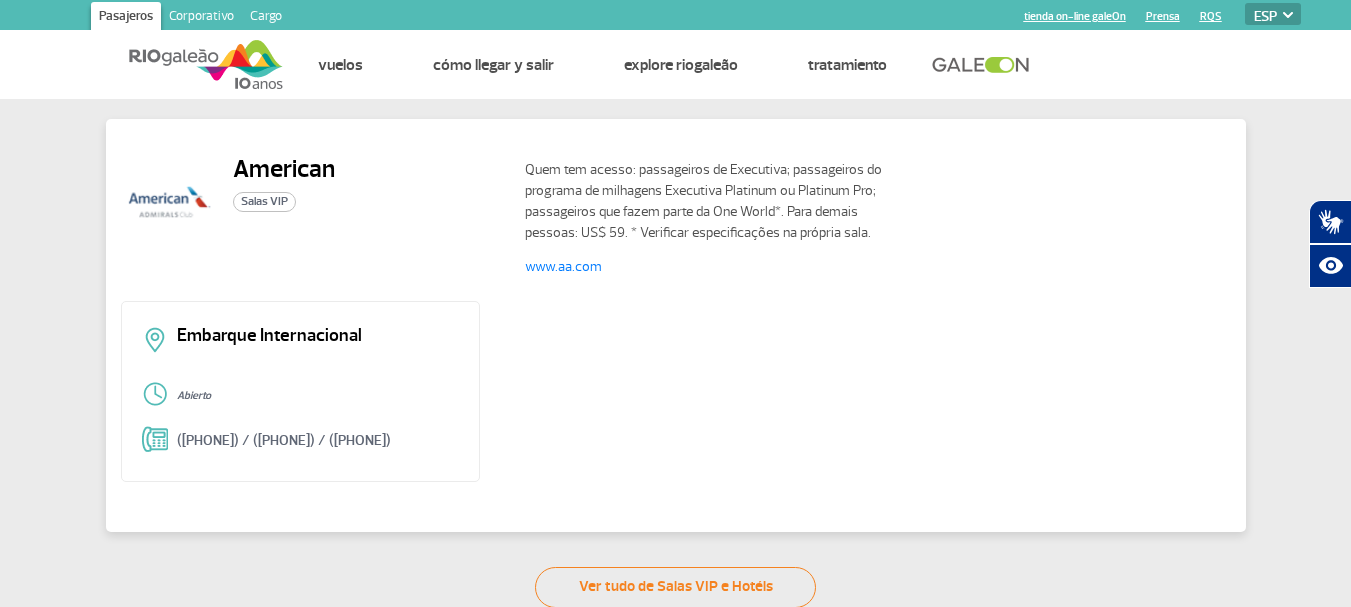click on "Quem tem acesso: passageiros de Executiva; passageiros do programa de milhagens Executiva Platinum ou Platinum Pro; passageiros que fazem parte da One World*. Para demais pessoas: US$ 59.
* Verificar especificações na própria sala. www.aa.com" 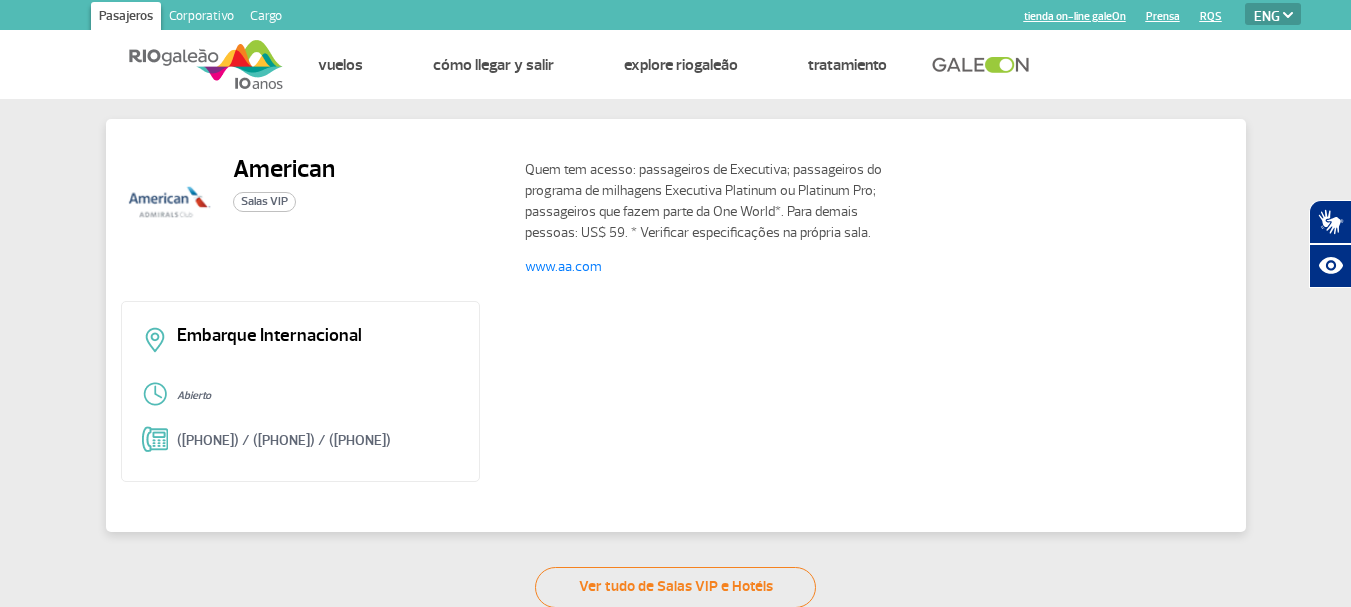 click on "PT   ENG   ESP" at bounding box center (1273, 14) 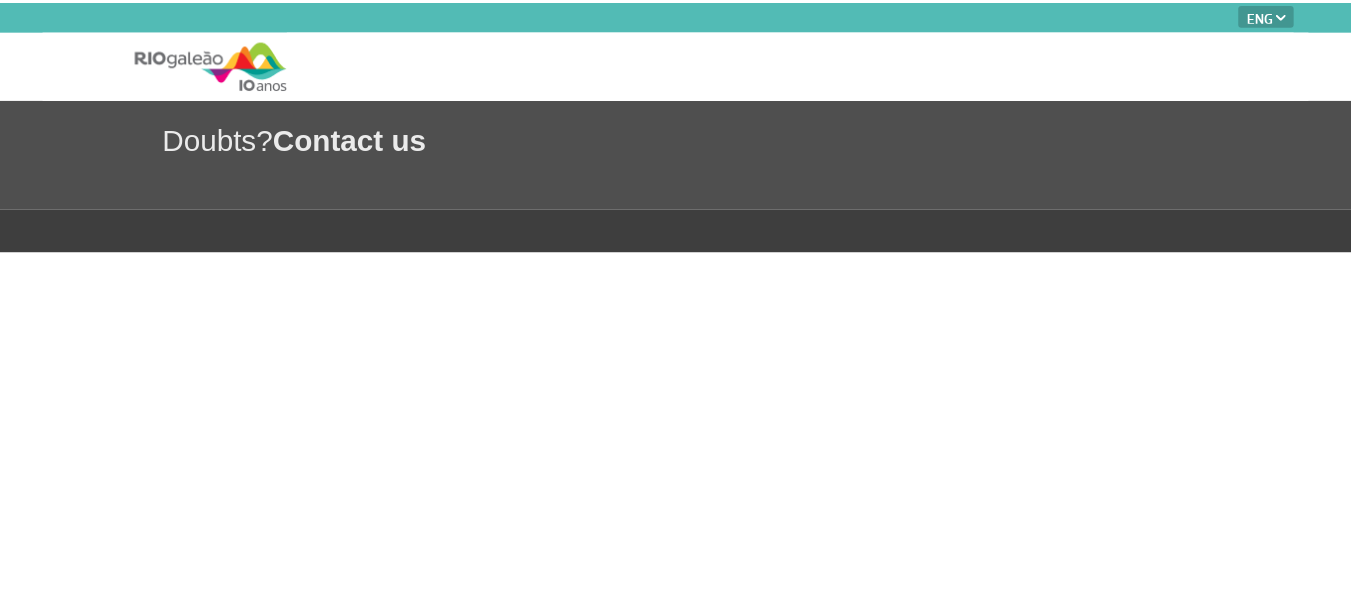 scroll, scrollTop: 0, scrollLeft: 0, axis: both 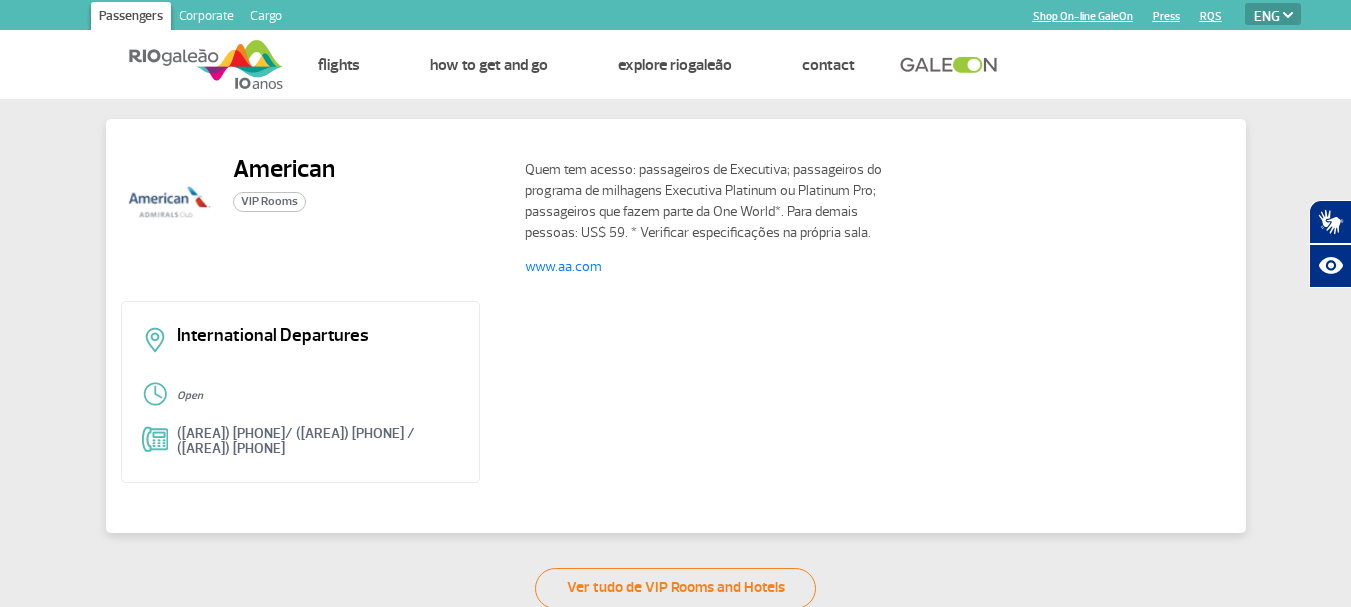 click on "PT   ENG   ESP" at bounding box center [1273, 14] 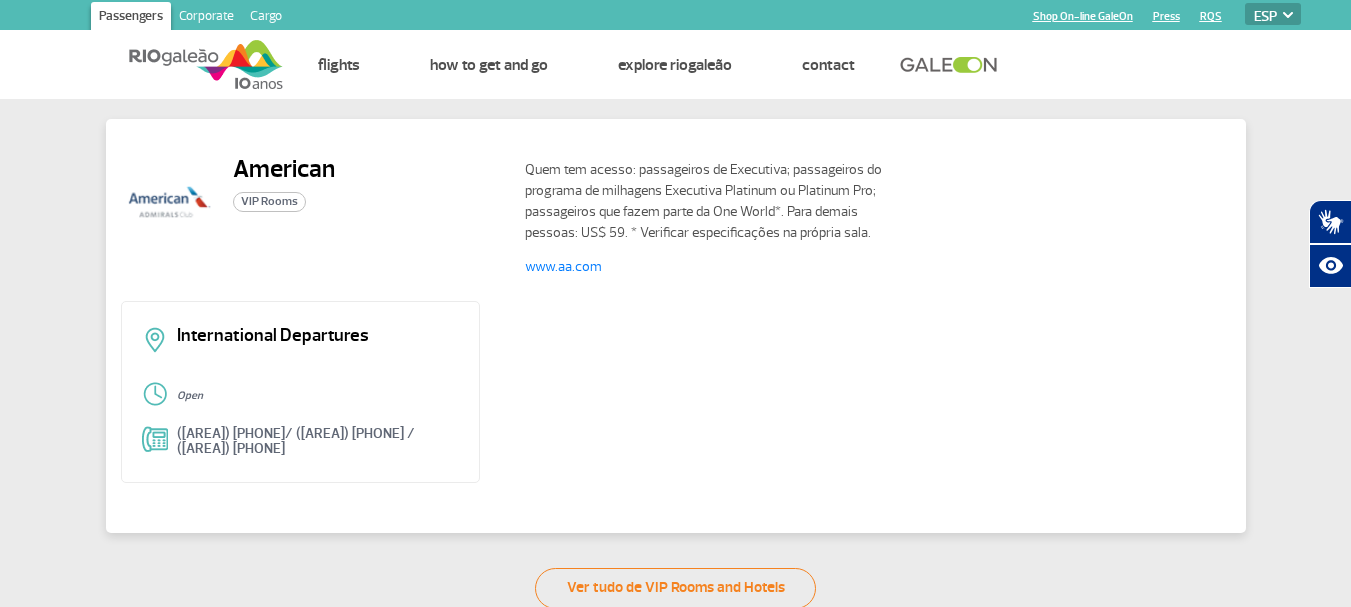click on "PT   ENG   ESP" at bounding box center (1273, 14) 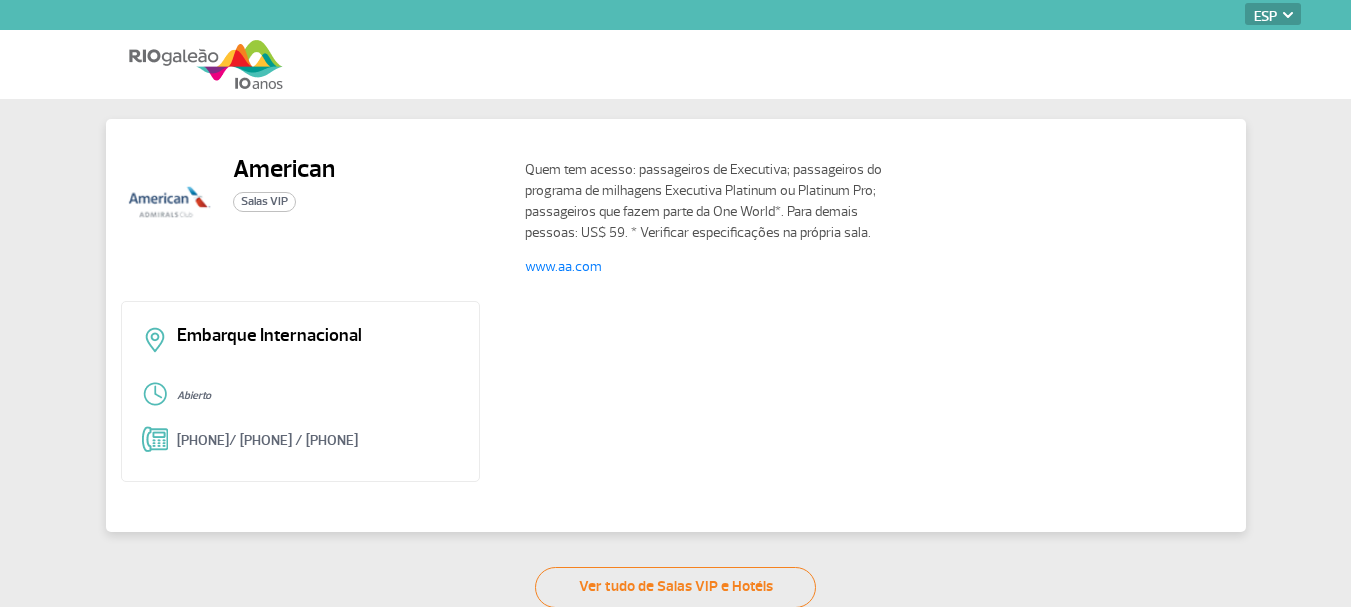 select on "es" 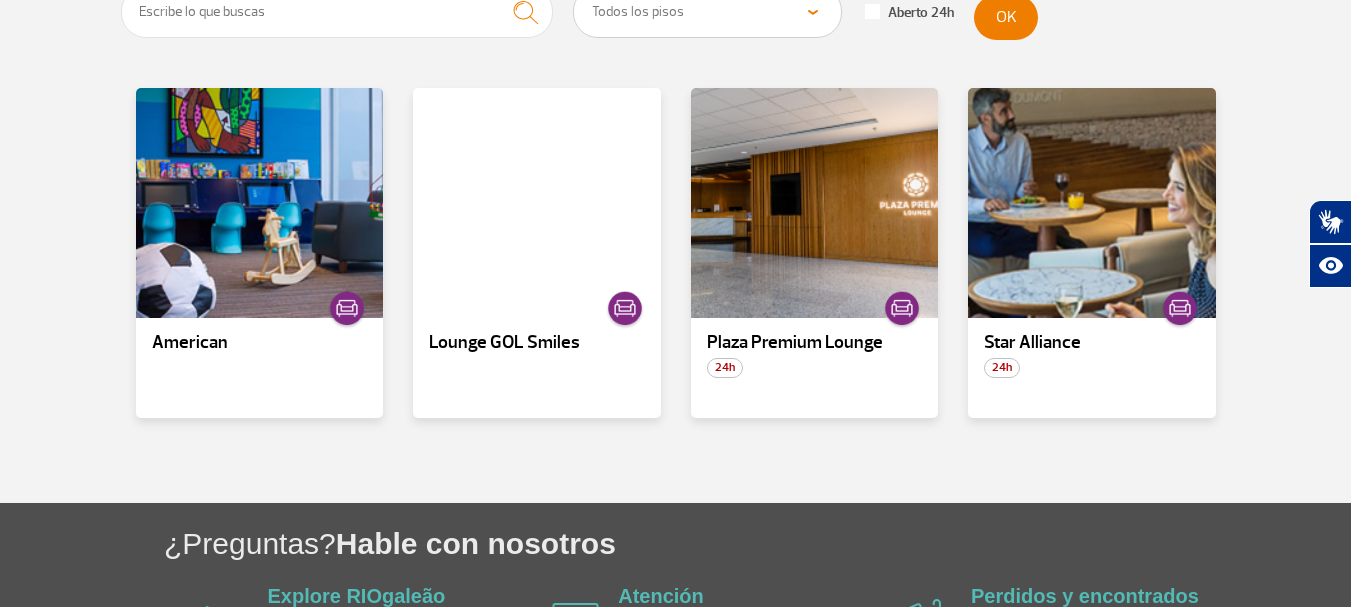 scroll, scrollTop: 500, scrollLeft: 0, axis: vertical 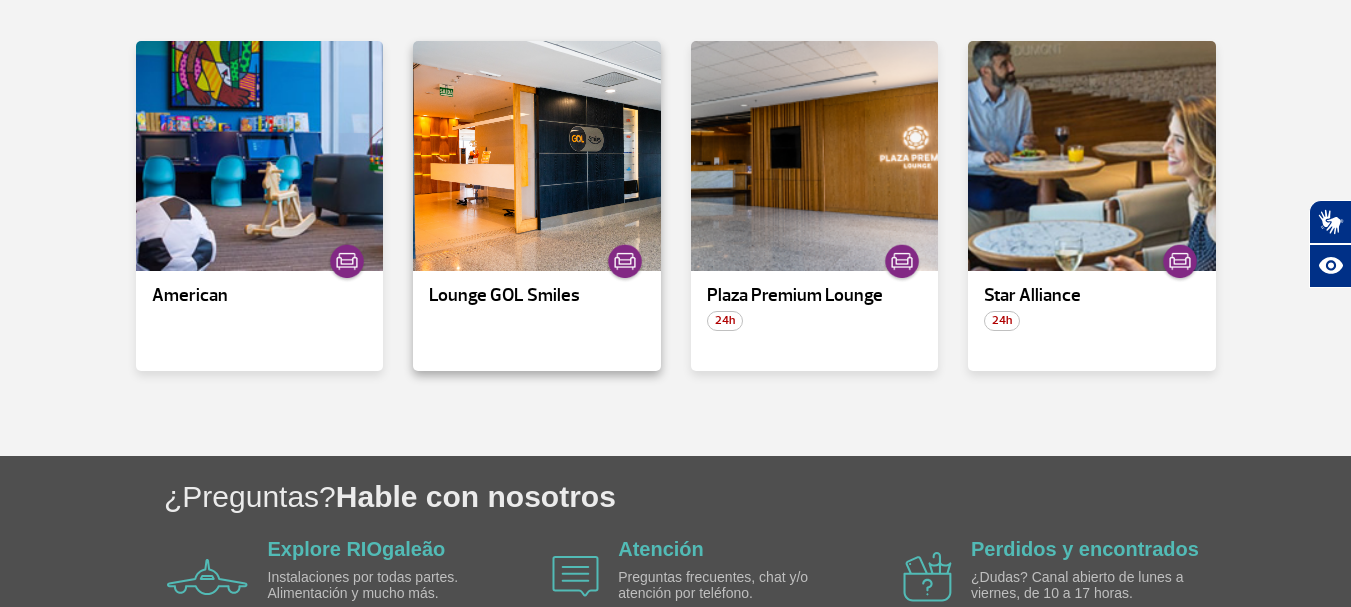 click on "Lounge GOL Smiles" at bounding box center (537, 296) 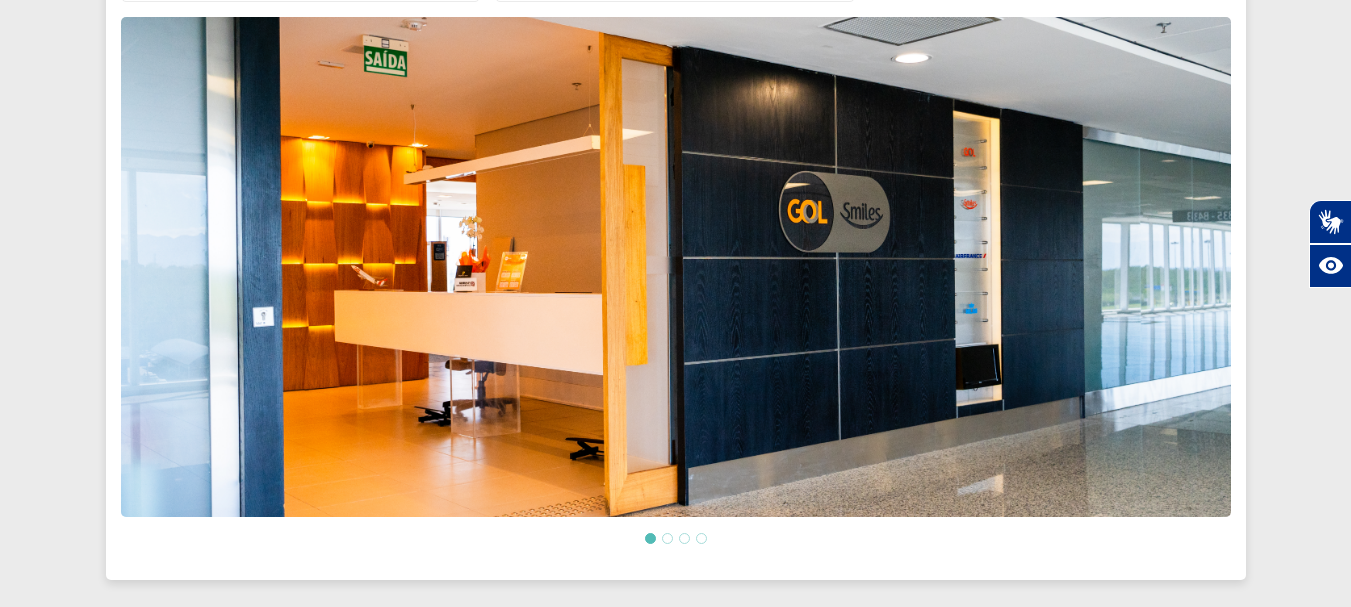 scroll, scrollTop: 669, scrollLeft: 0, axis: vertical 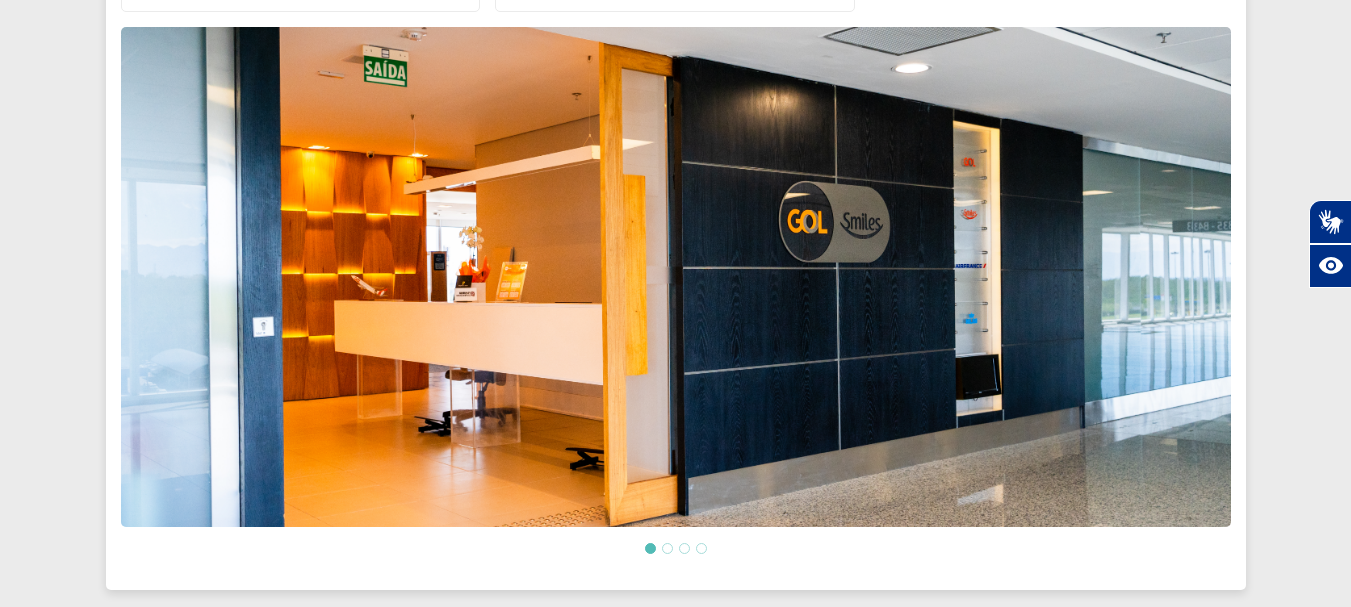 click 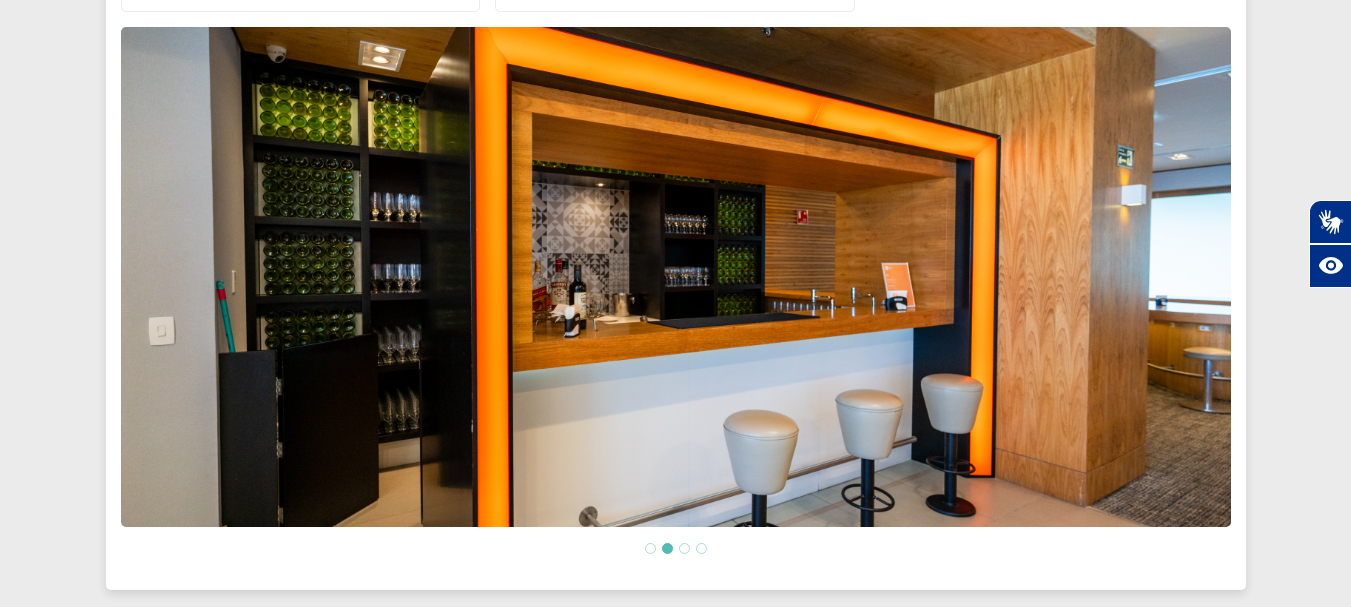 click 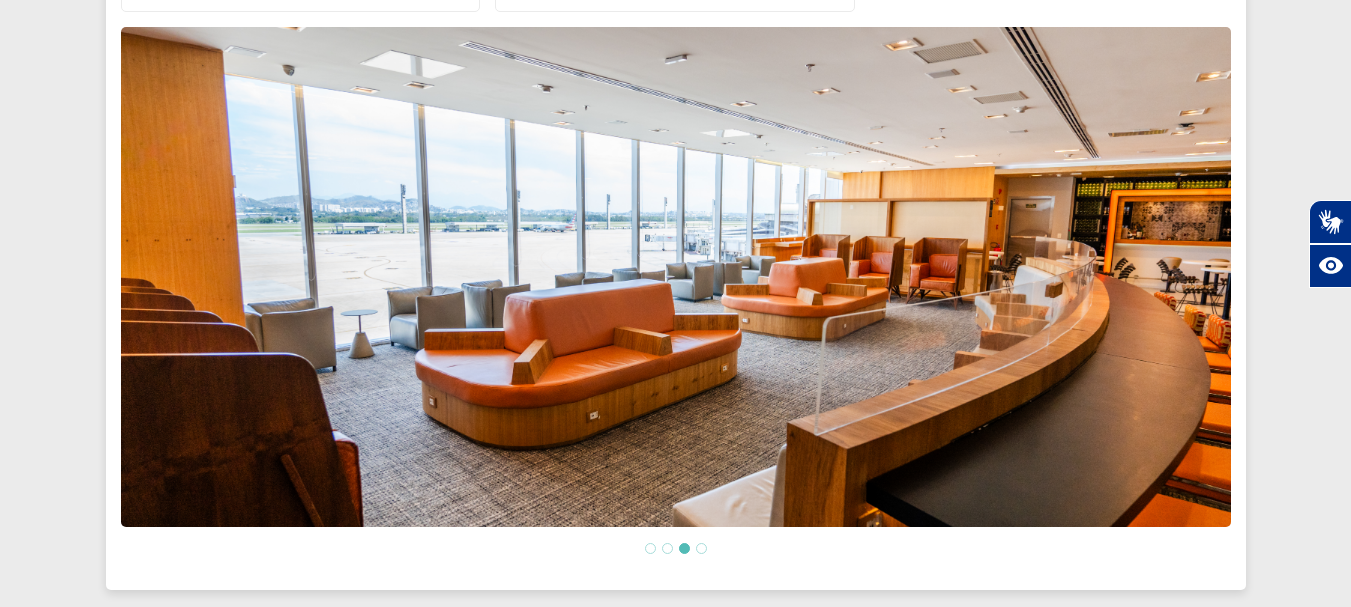 click 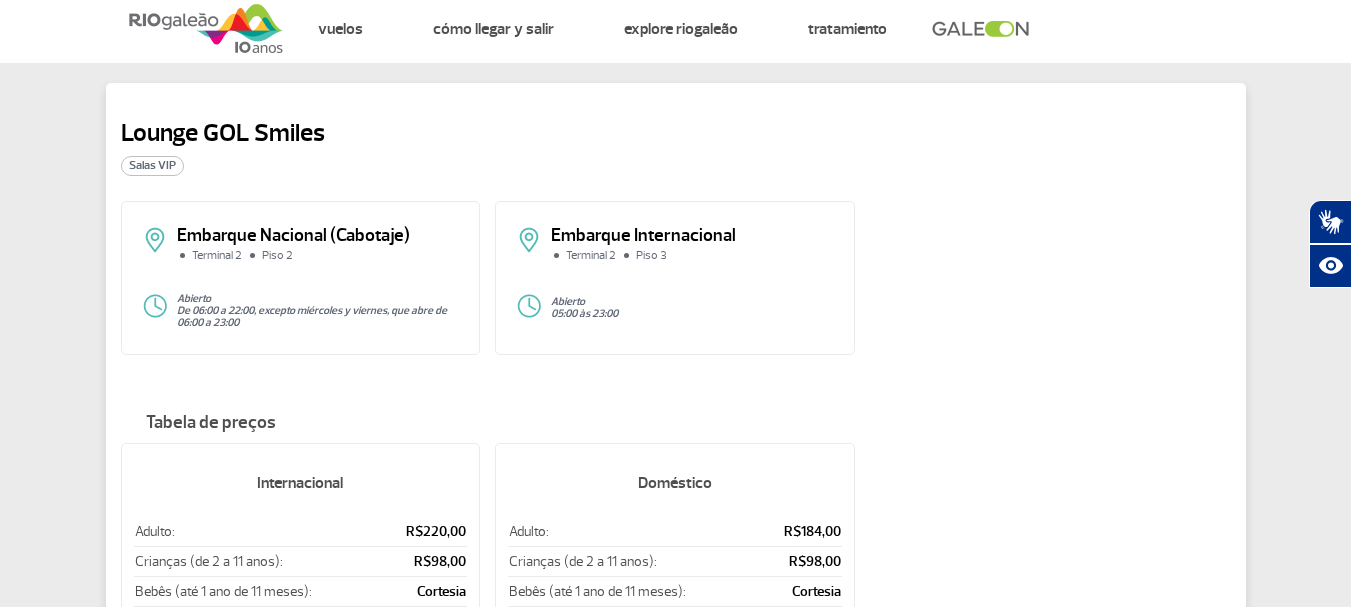 scroll, scrollTop: 0, scrollLeft: 0, axis: both 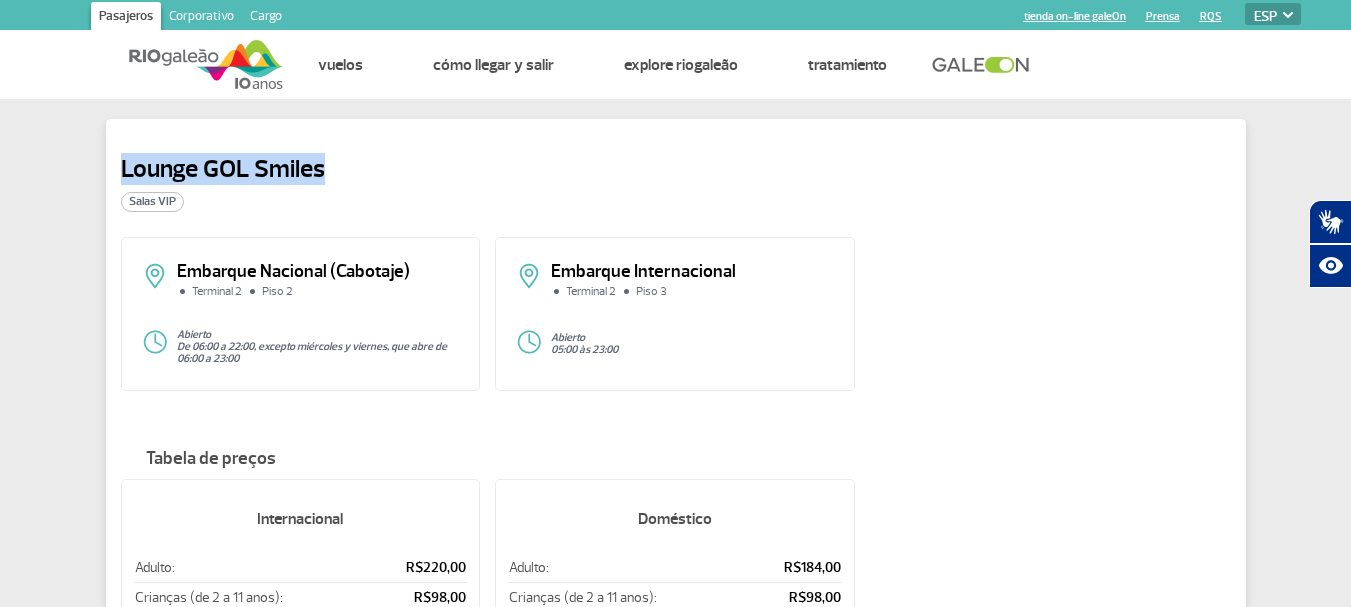 drag, startPoint x: 328, startPoint y: 179, endPoint x: 108, endPoint y: 166, distance: 220.38376 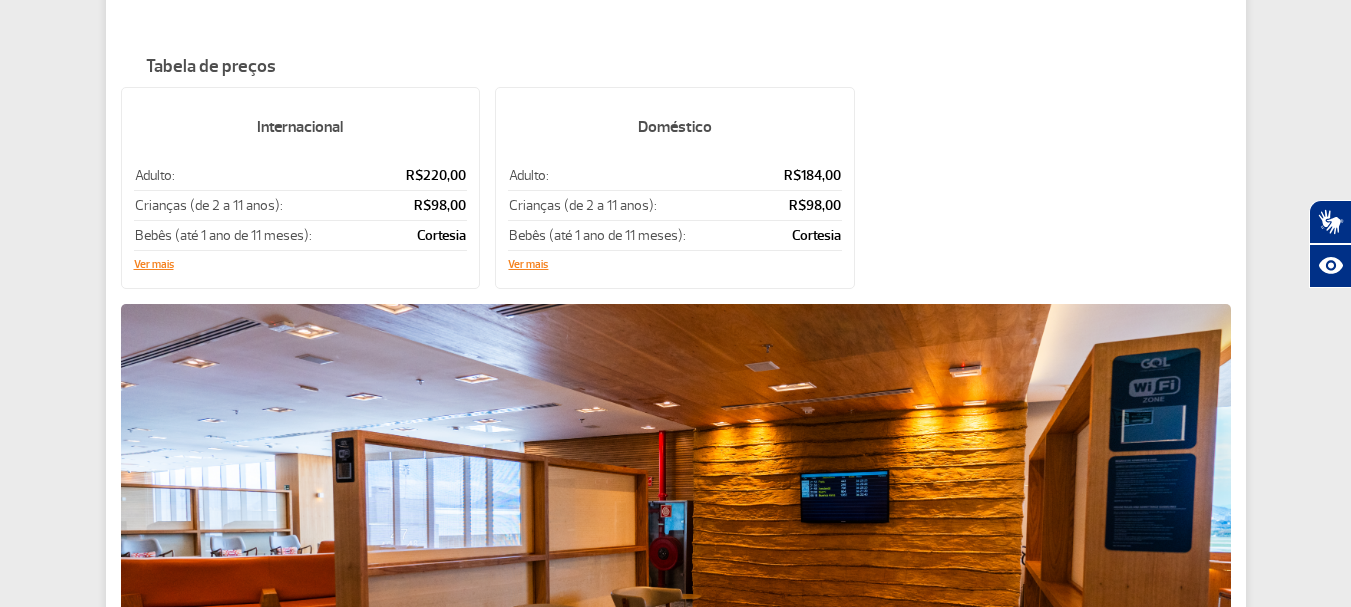 scroll, scrollTop: 400, scrollLeft: 0, axis: vertical 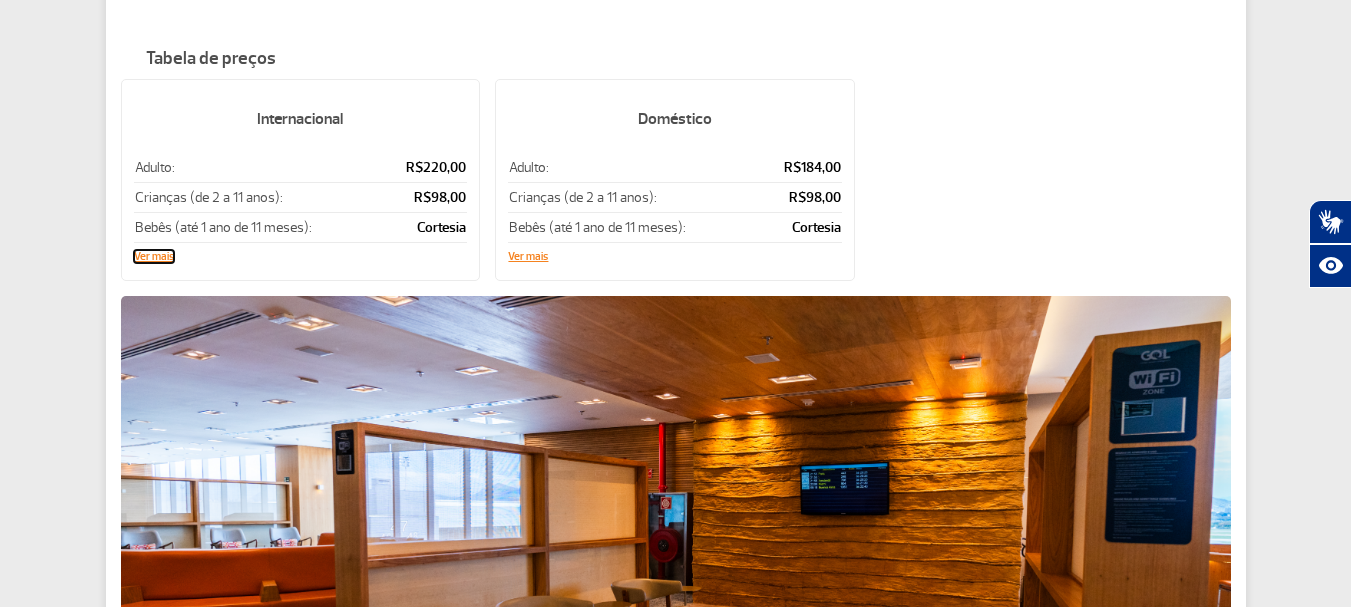 click on "Ver mais" 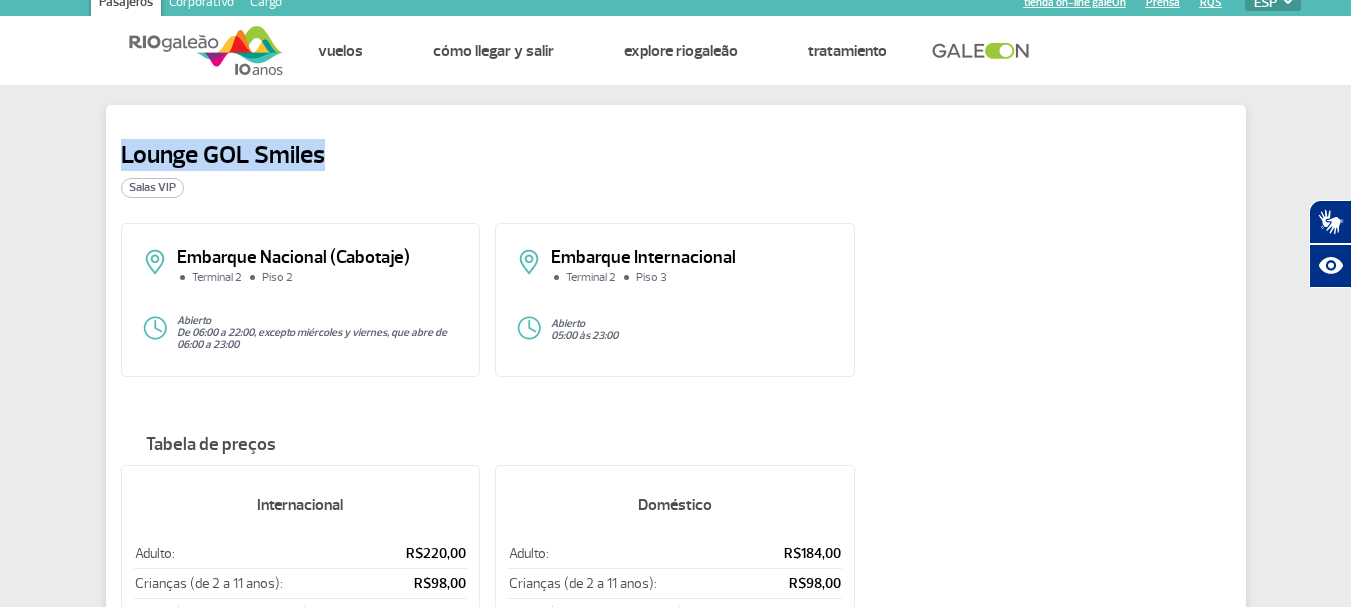scroll, scrollTop: 0, scrollLeft: 0, axis: both 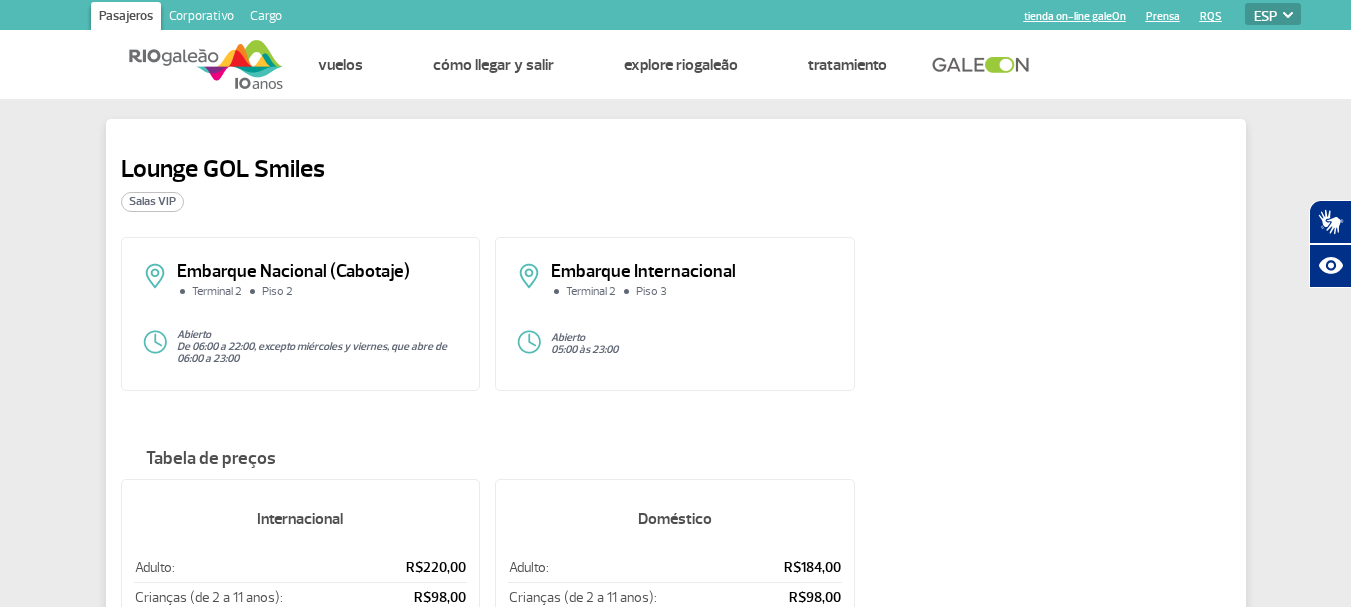 click on "Embarque Nacional (Cabotaje) Terminal 2 Piso 2 Abierto De 06:00 a 22:00, excepto miércoles y viernes, que abre de 06:00 a 23:00 Embarque Internacional Terminal 2 Piso 3 Abierto 05:00 às 23:00" 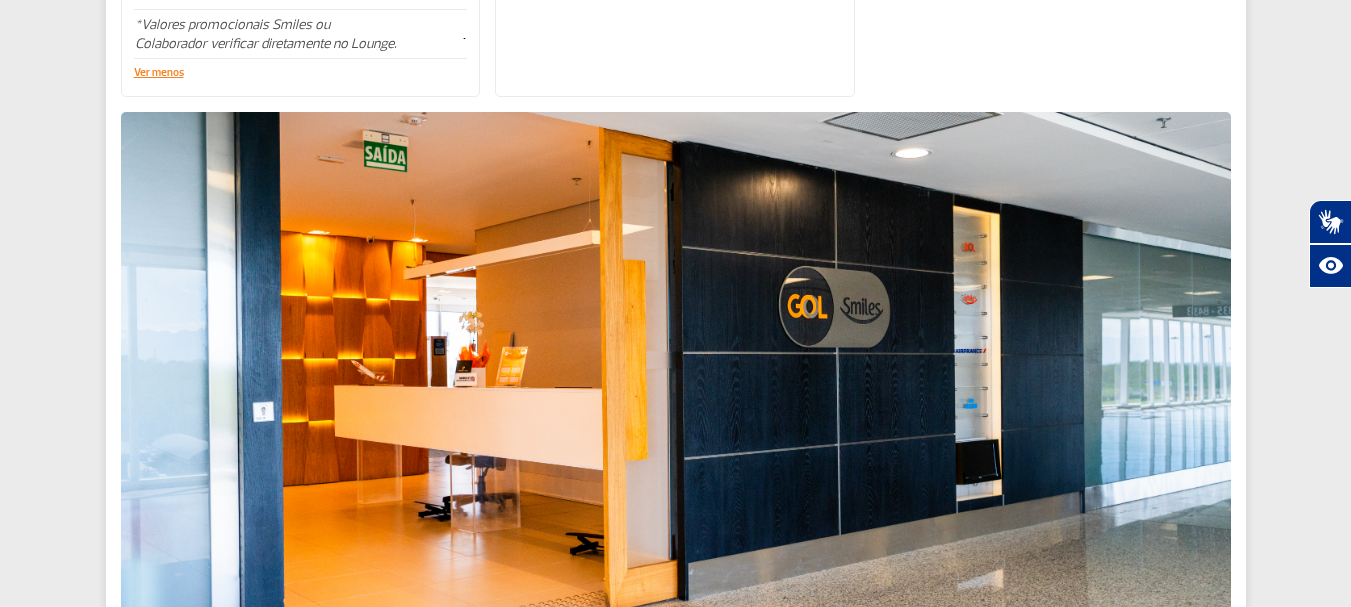 scroll, scrollTop: 1100, scrollLeft: 0, axis: vertical 